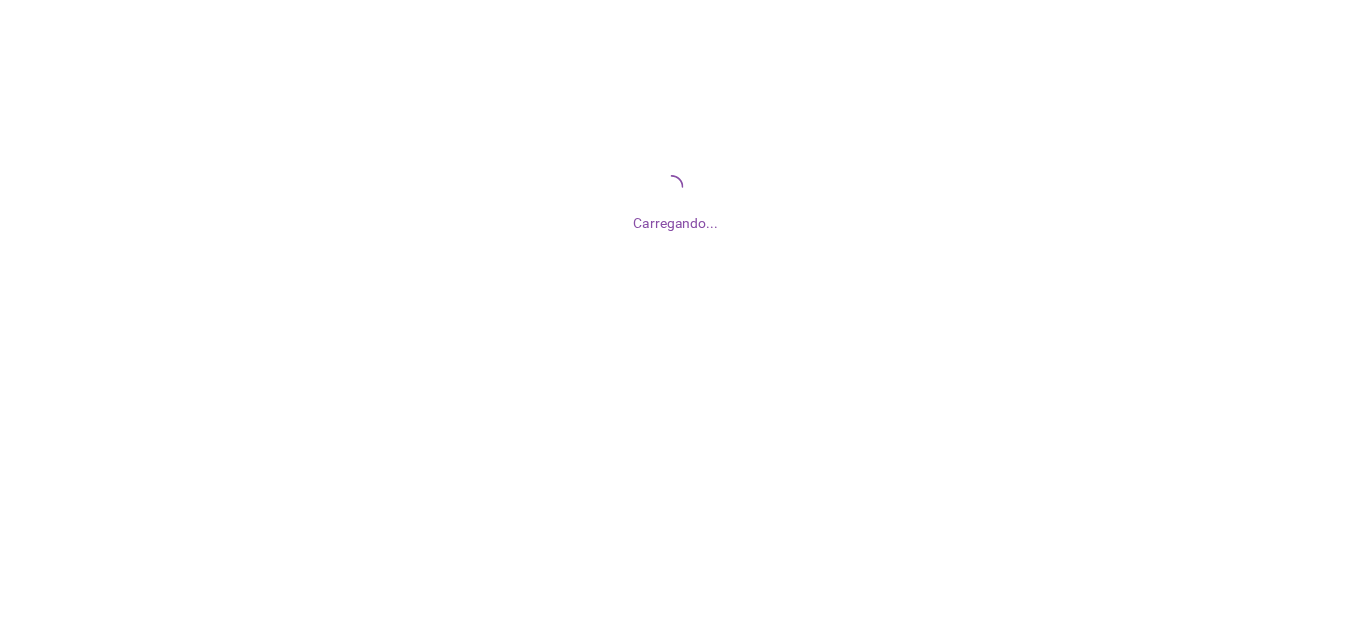 scroll, scrollTop: 0, scrollLeft: 0, axis: both 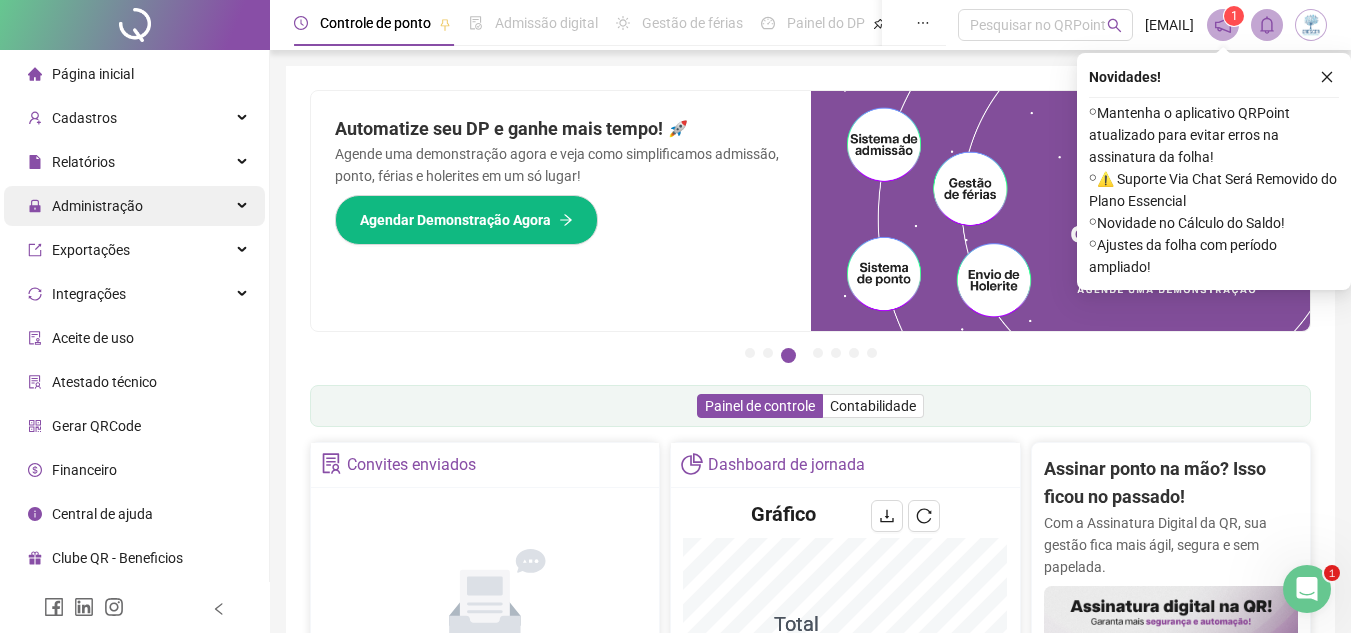 click on "Administração" at bounding box center [134, 206] 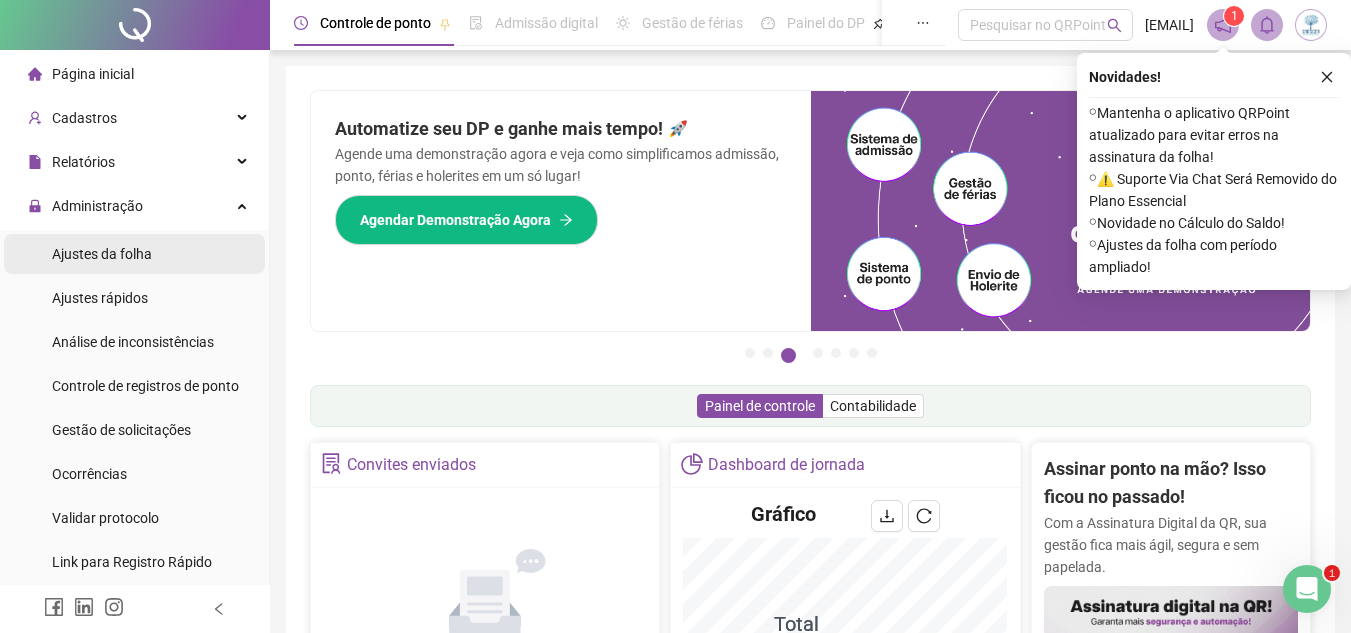 click on "Ajustes da folha" at bounding box center [134, 254] 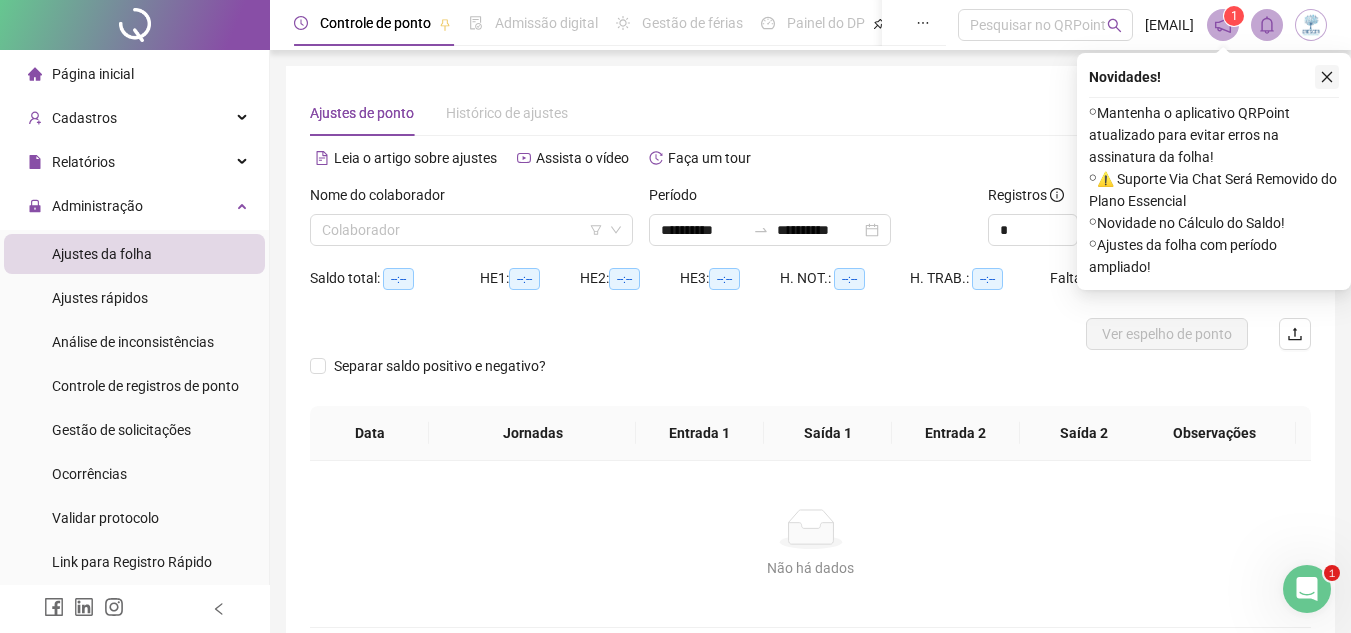 click at bounding box center [1327, 77] 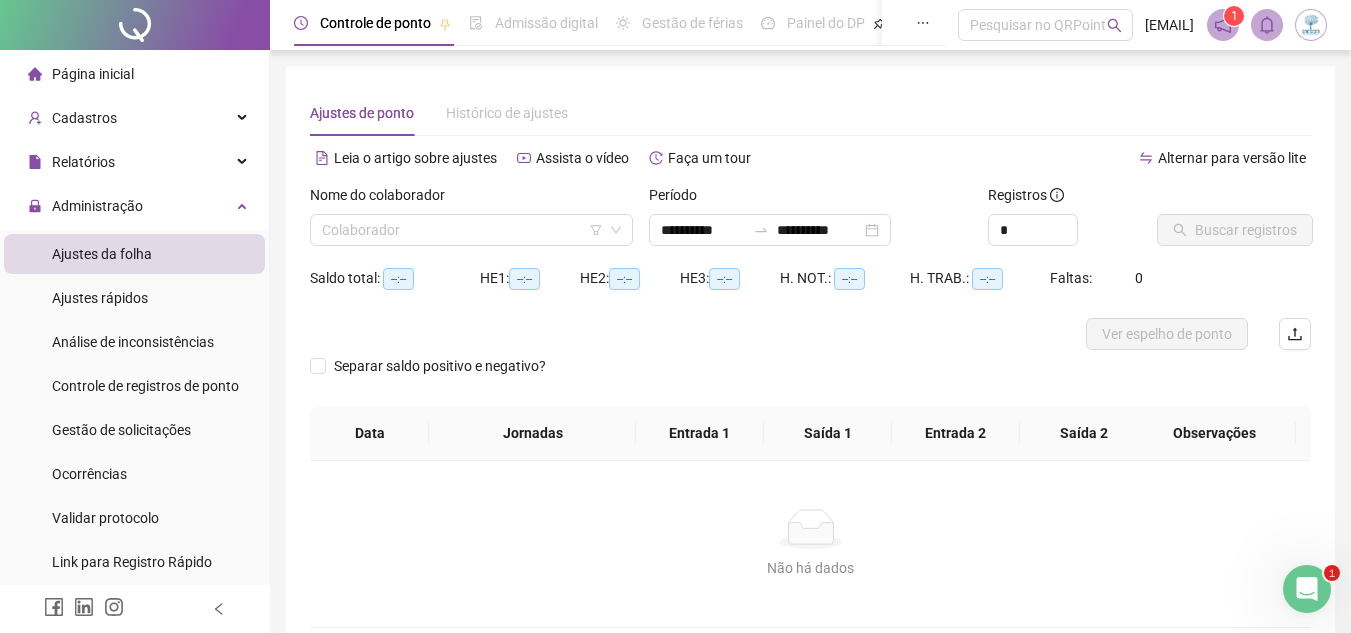 click on "Nome do colaborador" at bounding box center (471, 199) 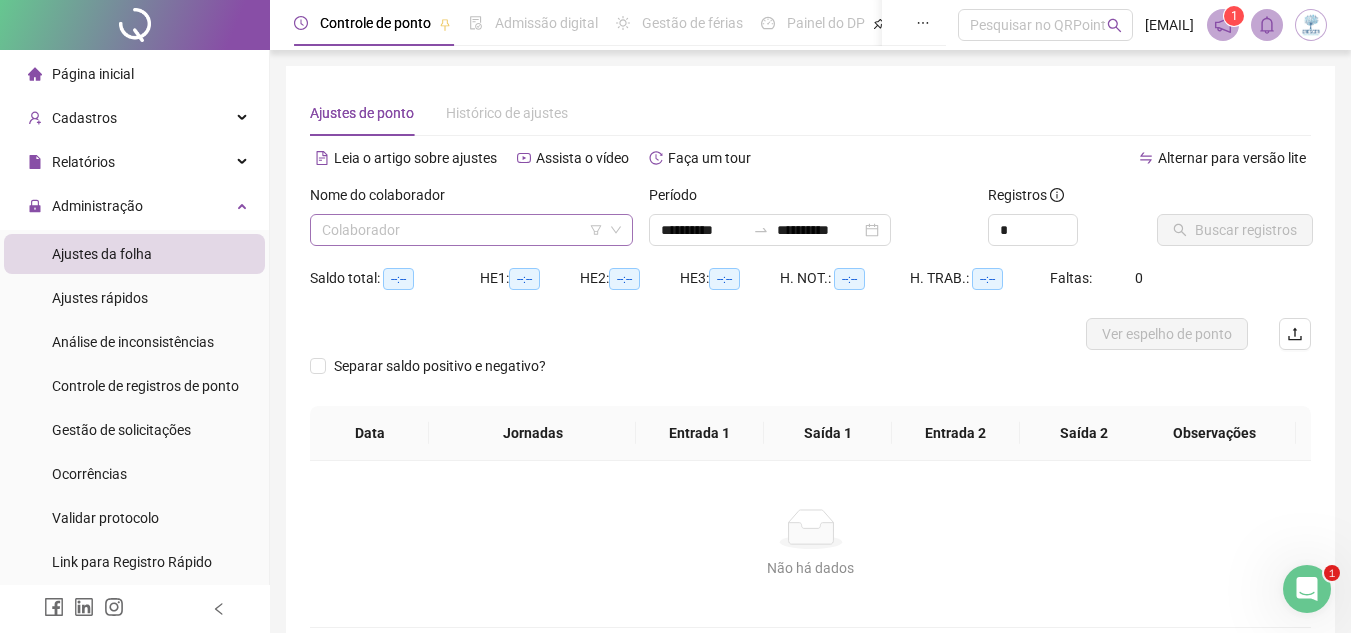 click at bounding box center (462, 230) 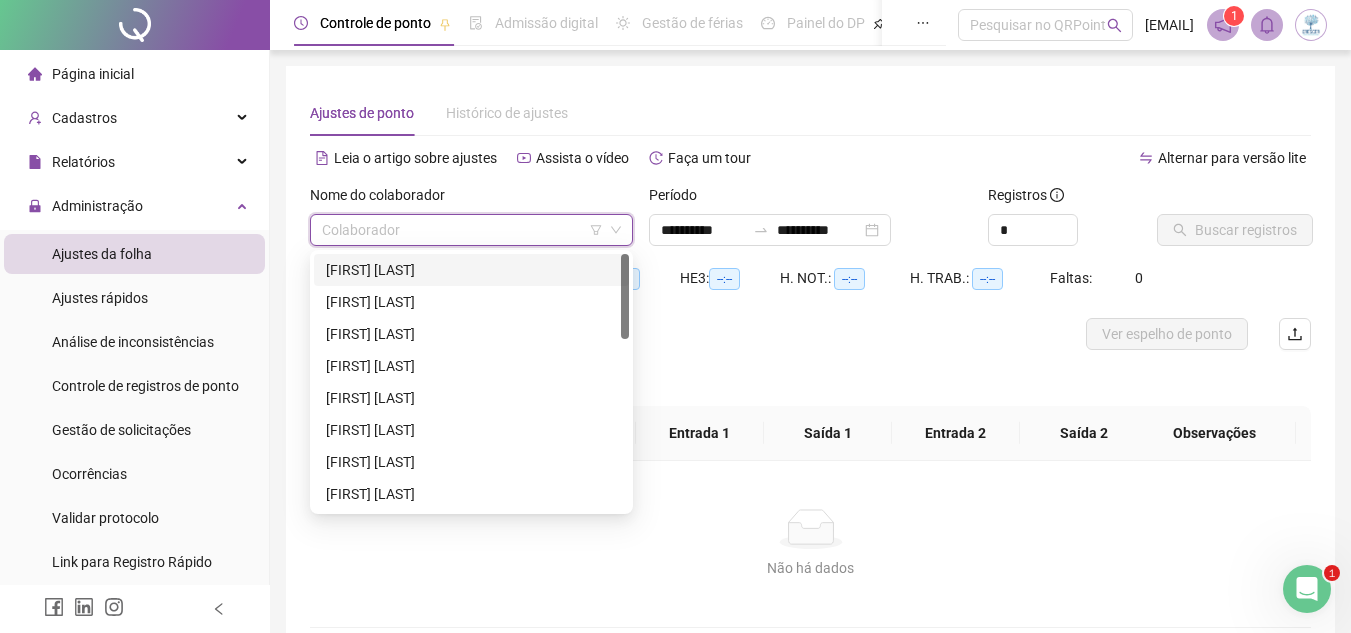 click on "[FIRST] [LAST]" at bounding box center (471, 270) 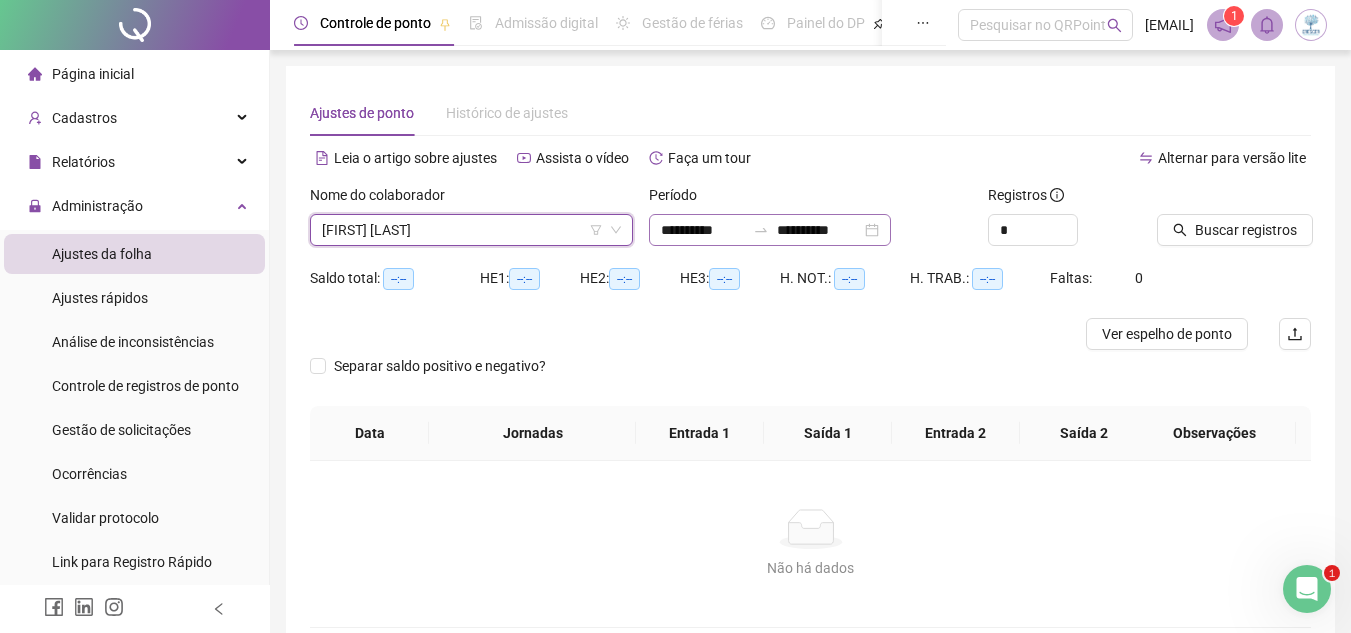click on "**********" at bounding box center [770, 230] 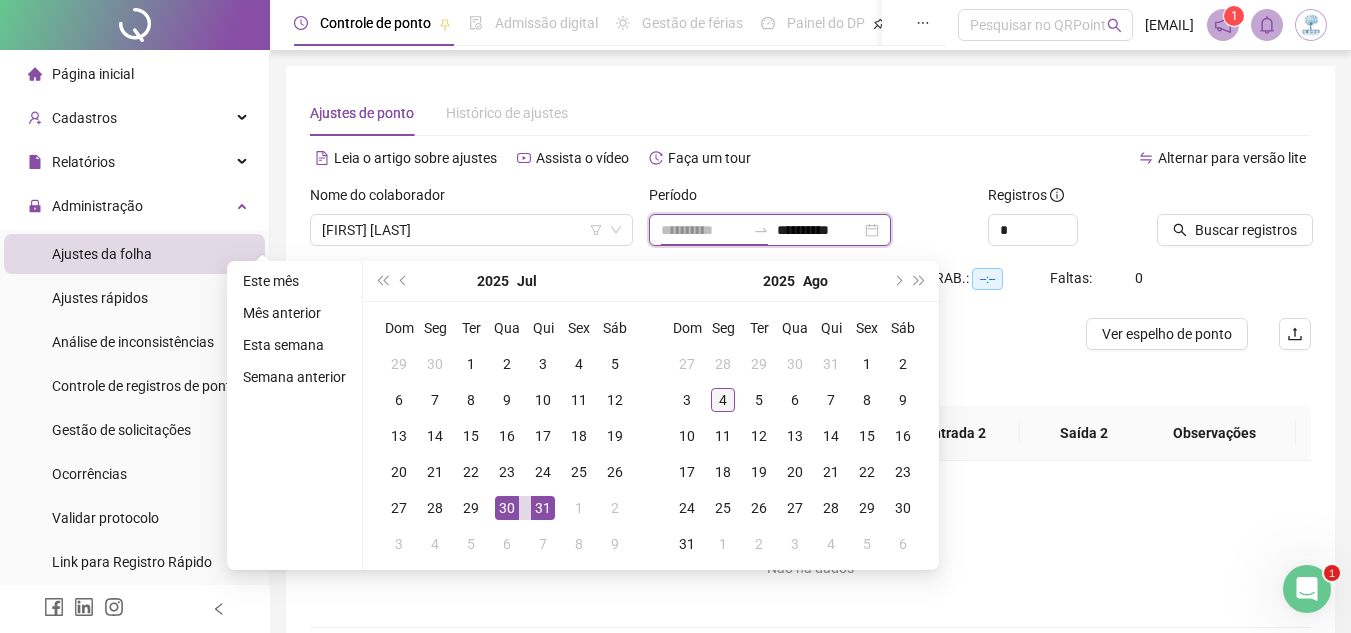 type on "**********" 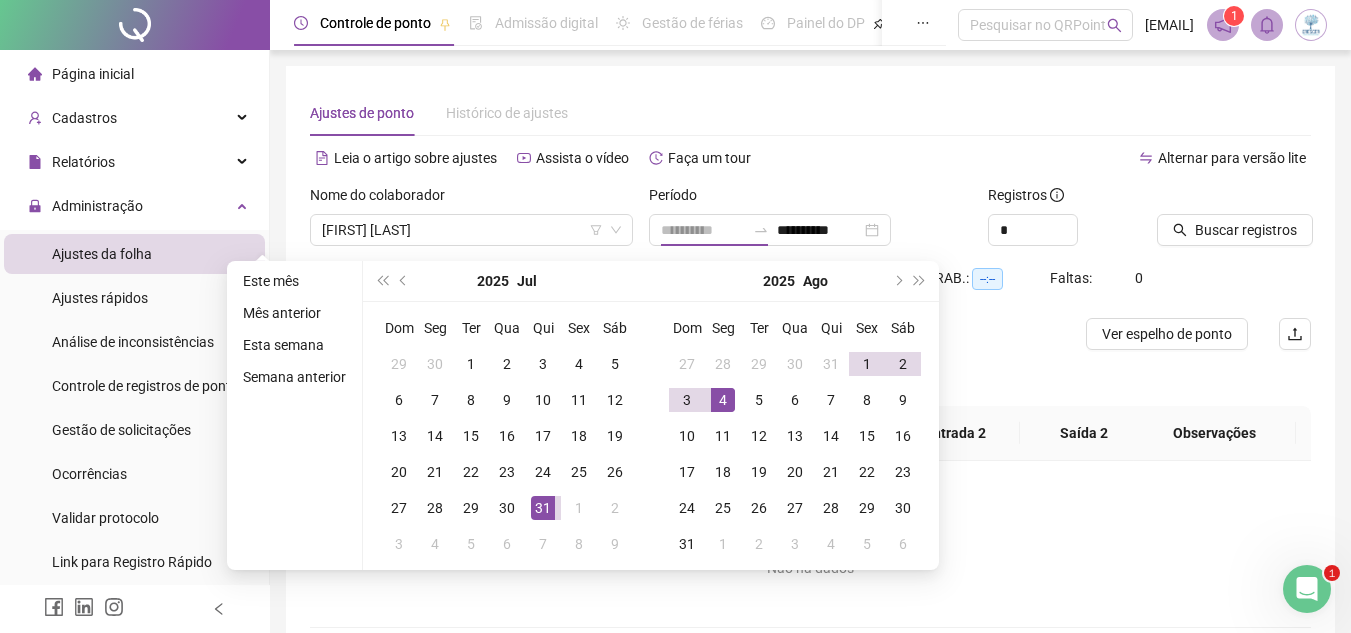 click on "4" at bounding box center (723, 400) 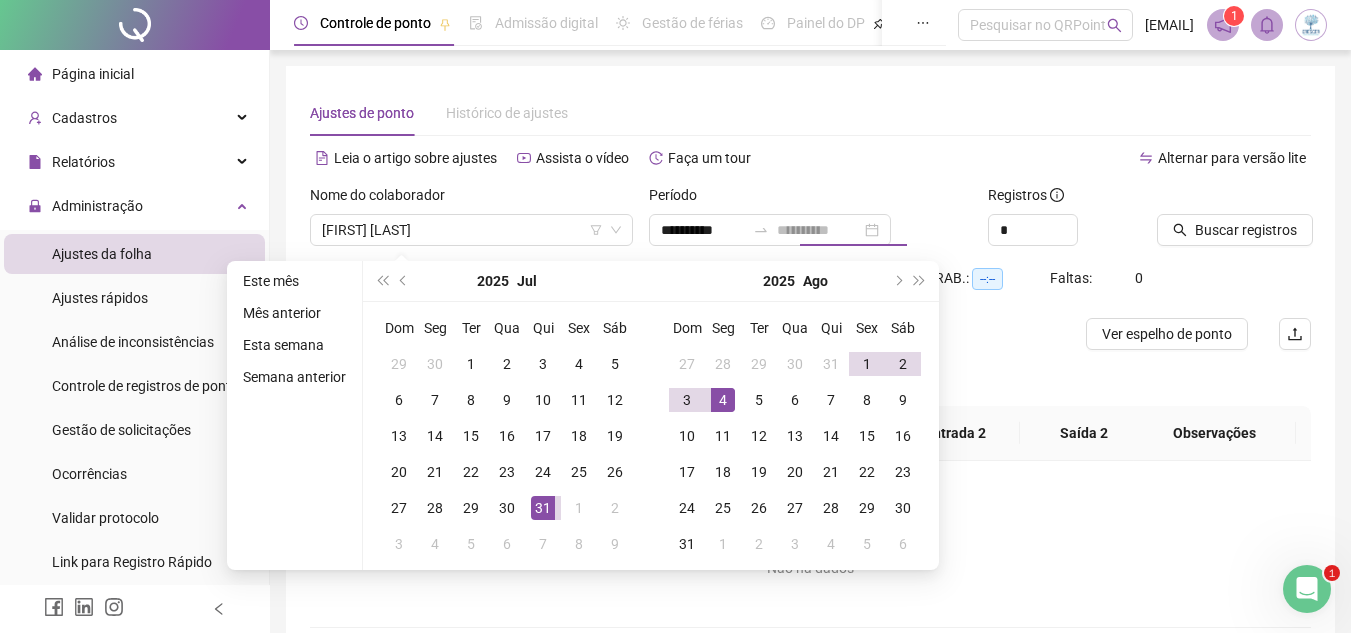 click on "4" at bounding box center (723, 400) 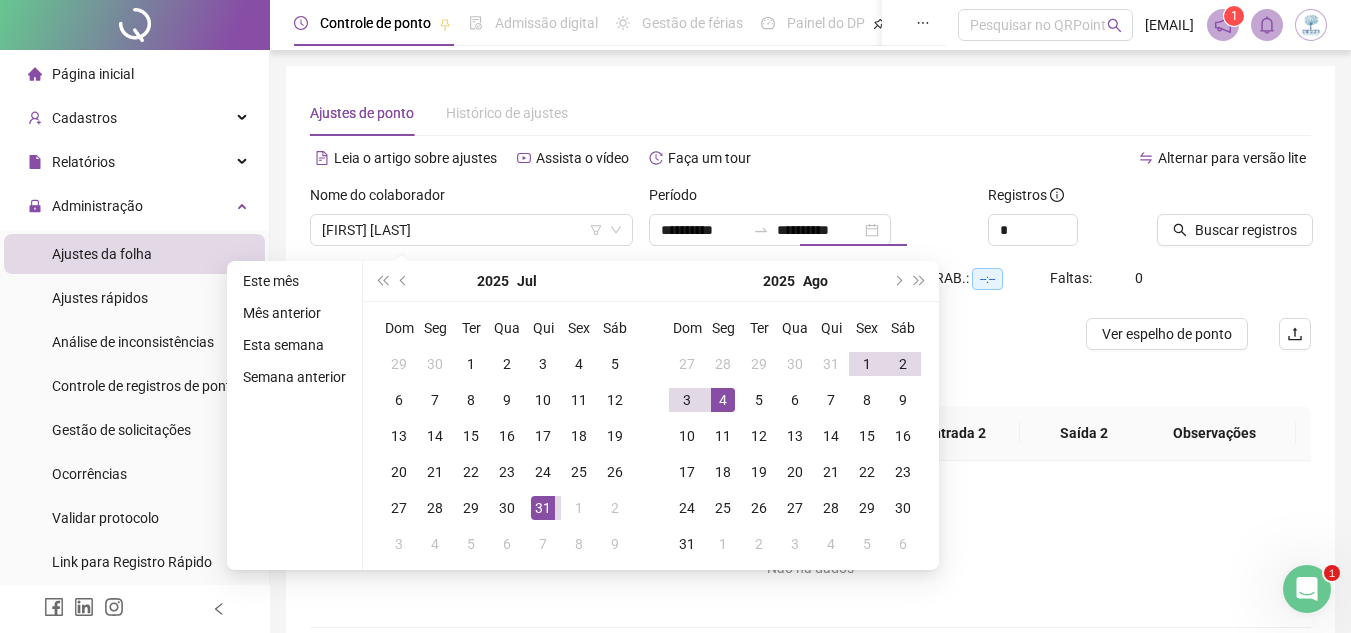 type on "**********" 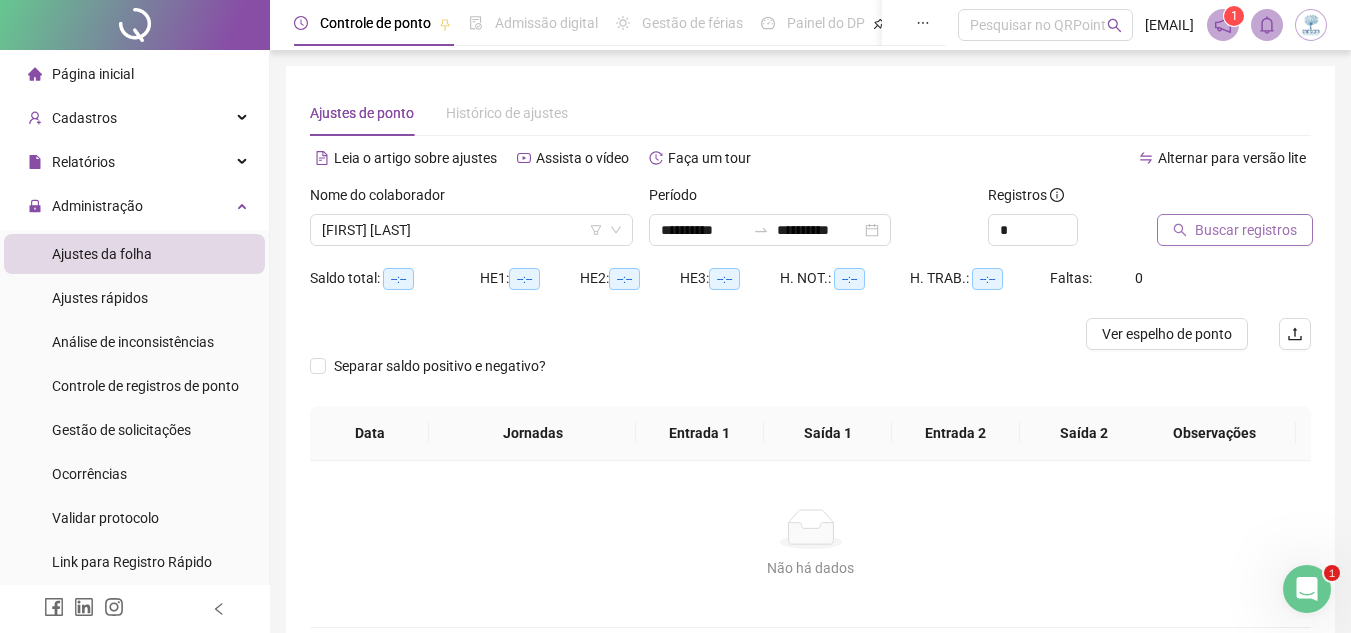 click on "Buscar registros" at bounding box center (1246, 230) 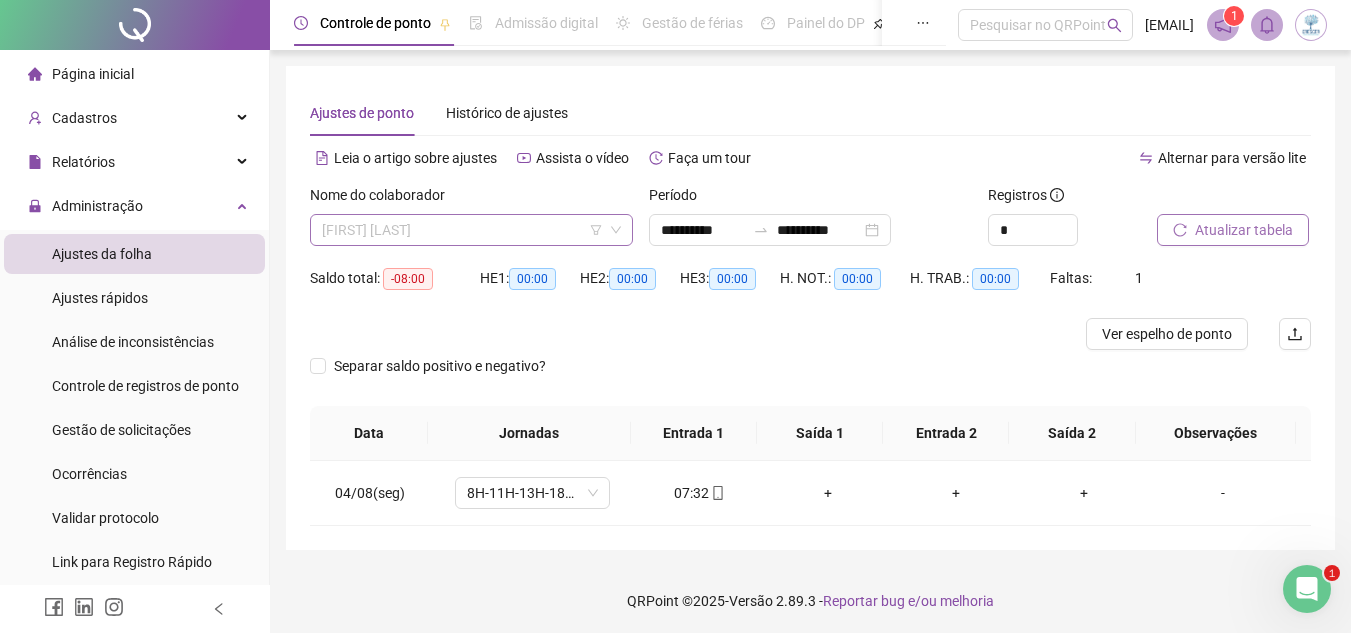 click on "[FIRST] [LAST]" at bounding box center [471, 230] 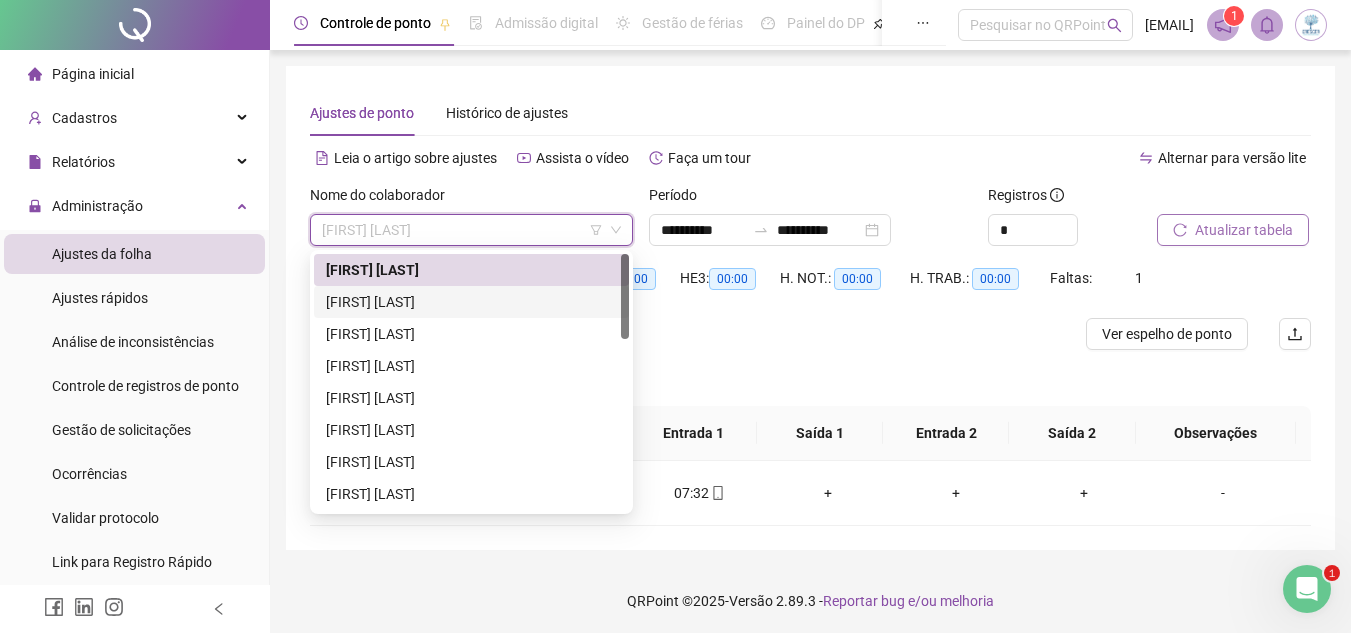 click on "[FIRST] [LAST]" at bounding box center (471, 302) 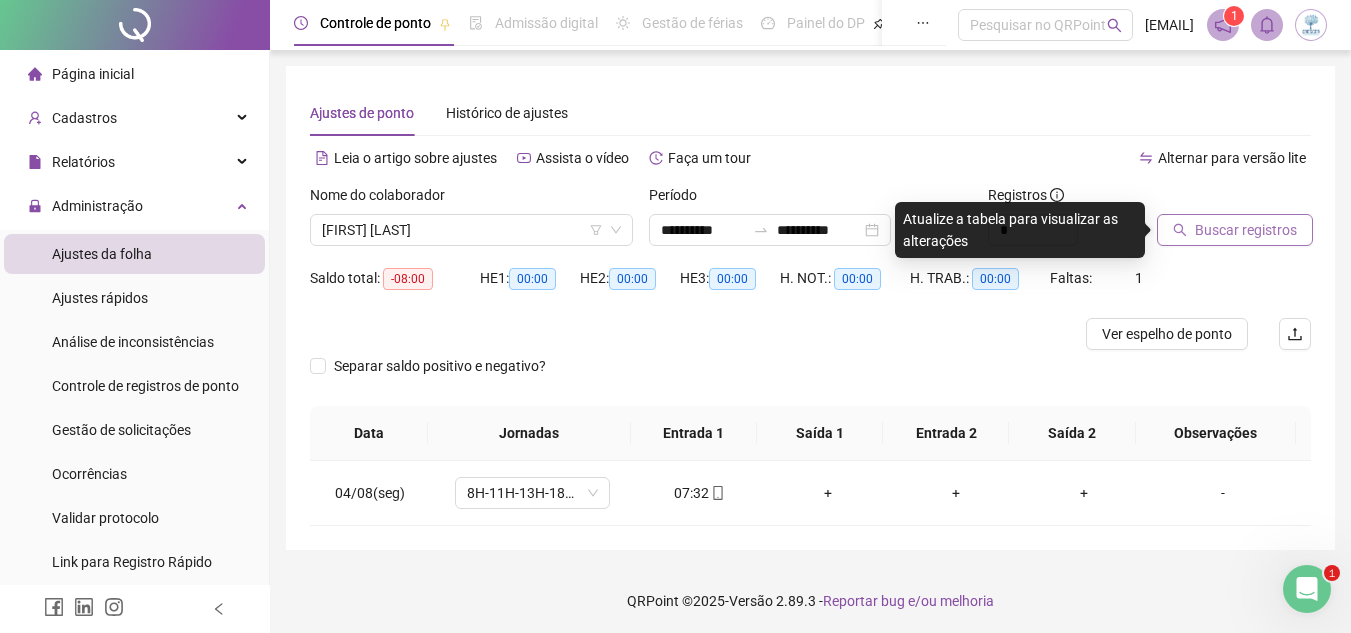 click on "Buscar registros" at bounding box center (1235, 230) 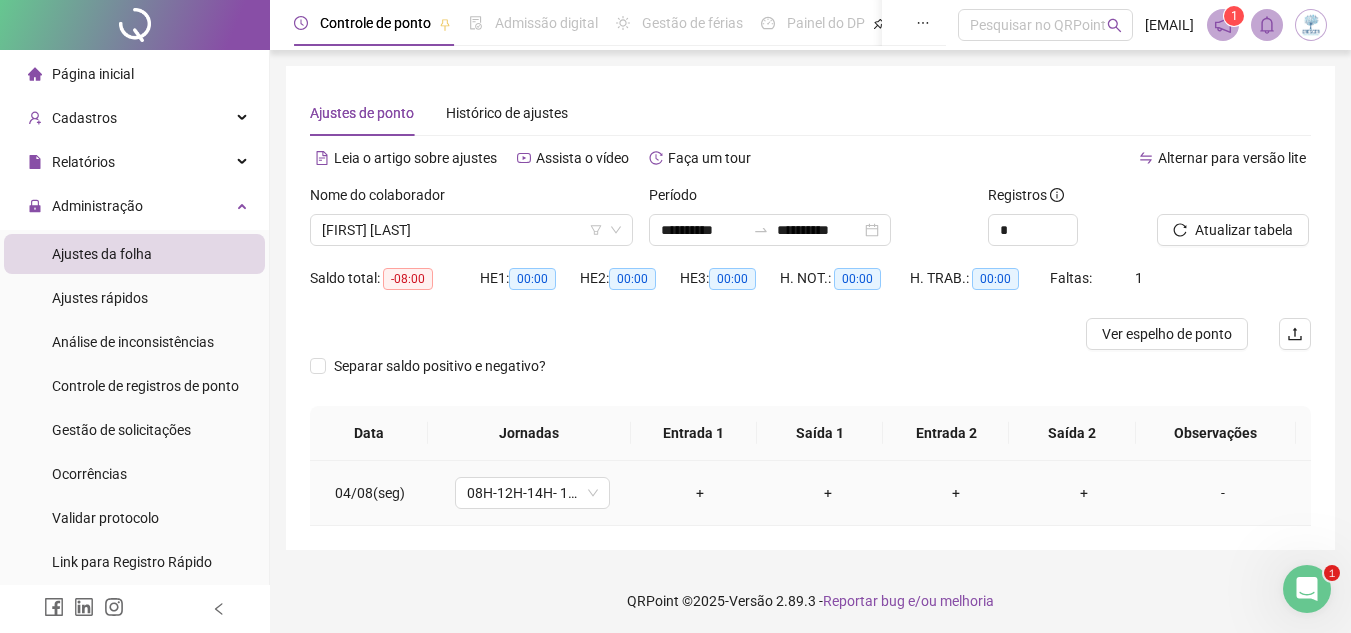 click on "+" at bounding box center [700, 493] 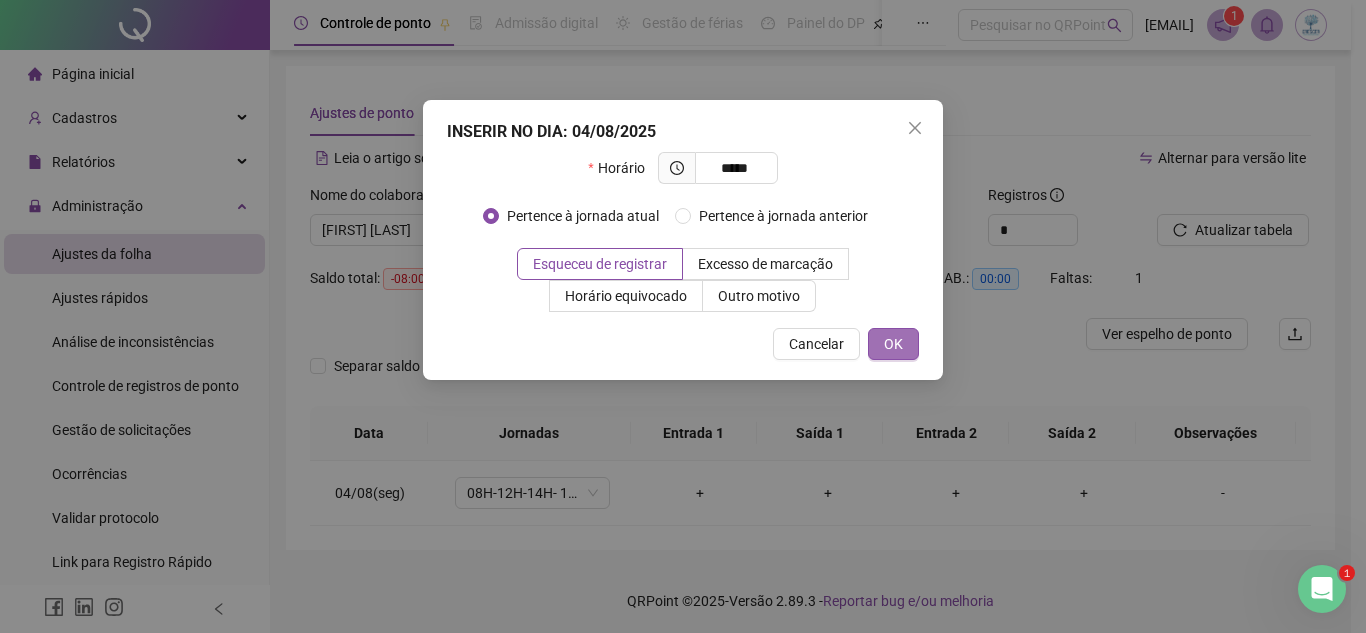 type on "*****" 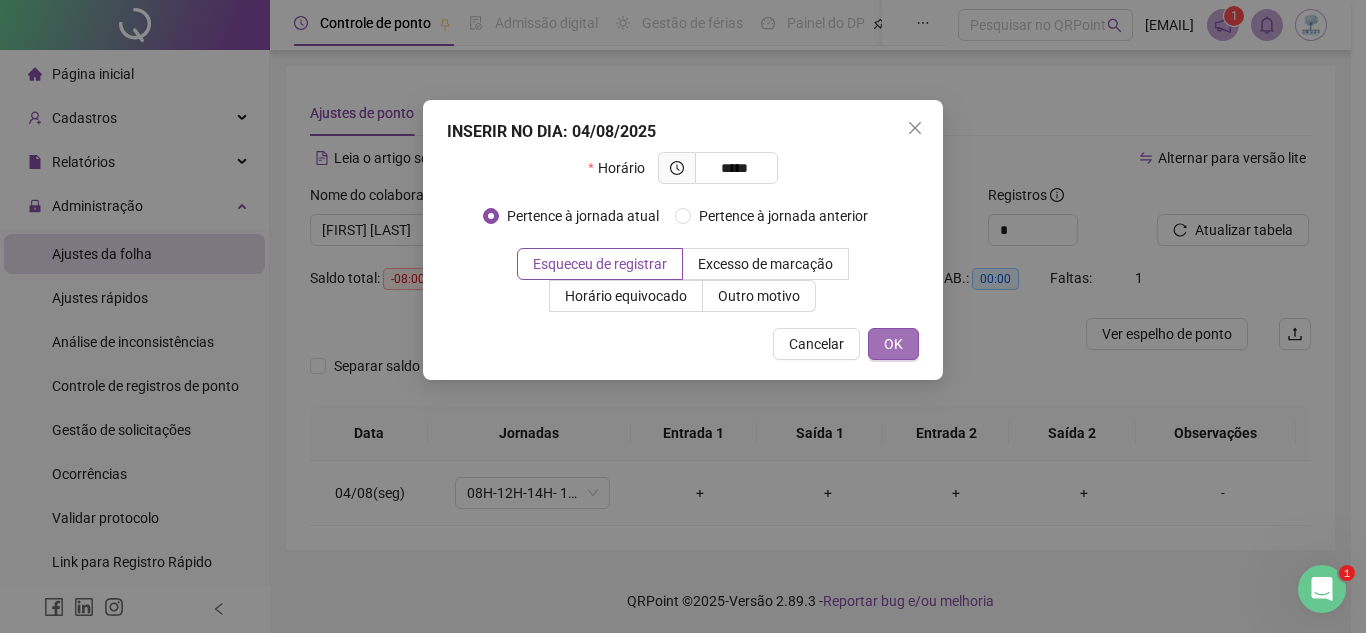 click on "OK" at bounding box center [893, 344] 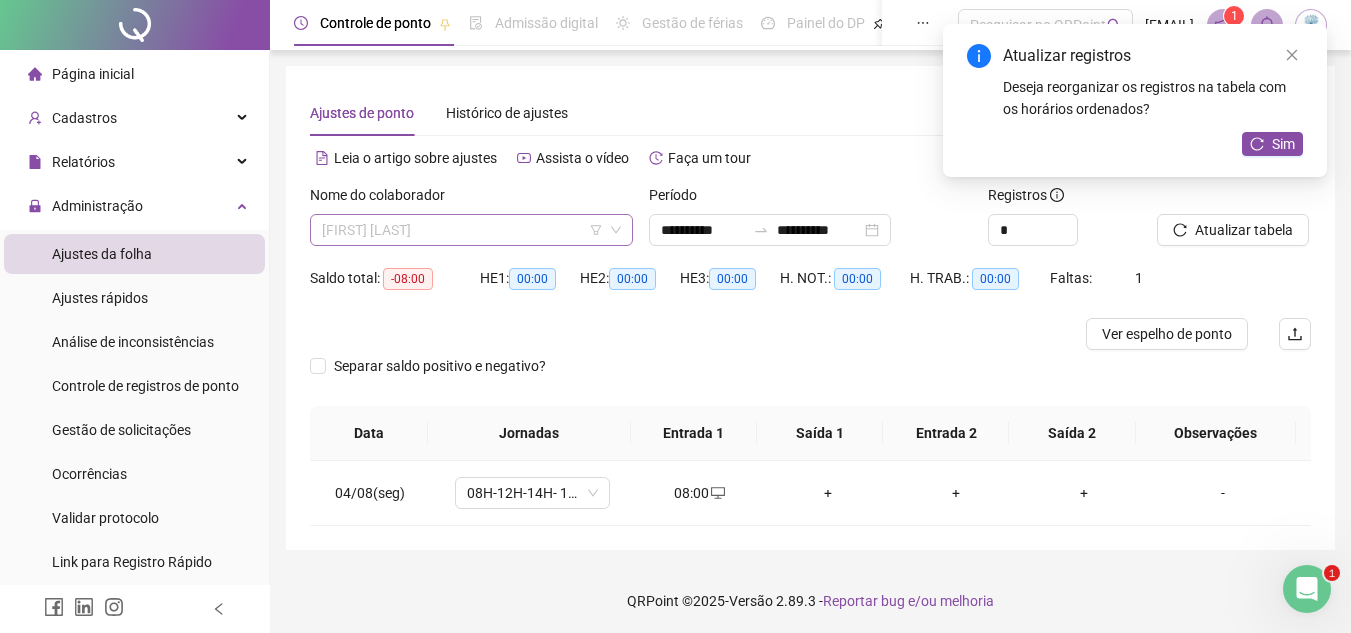 click on "[FIRST] [LAST]" at bounding box center [471, 230] 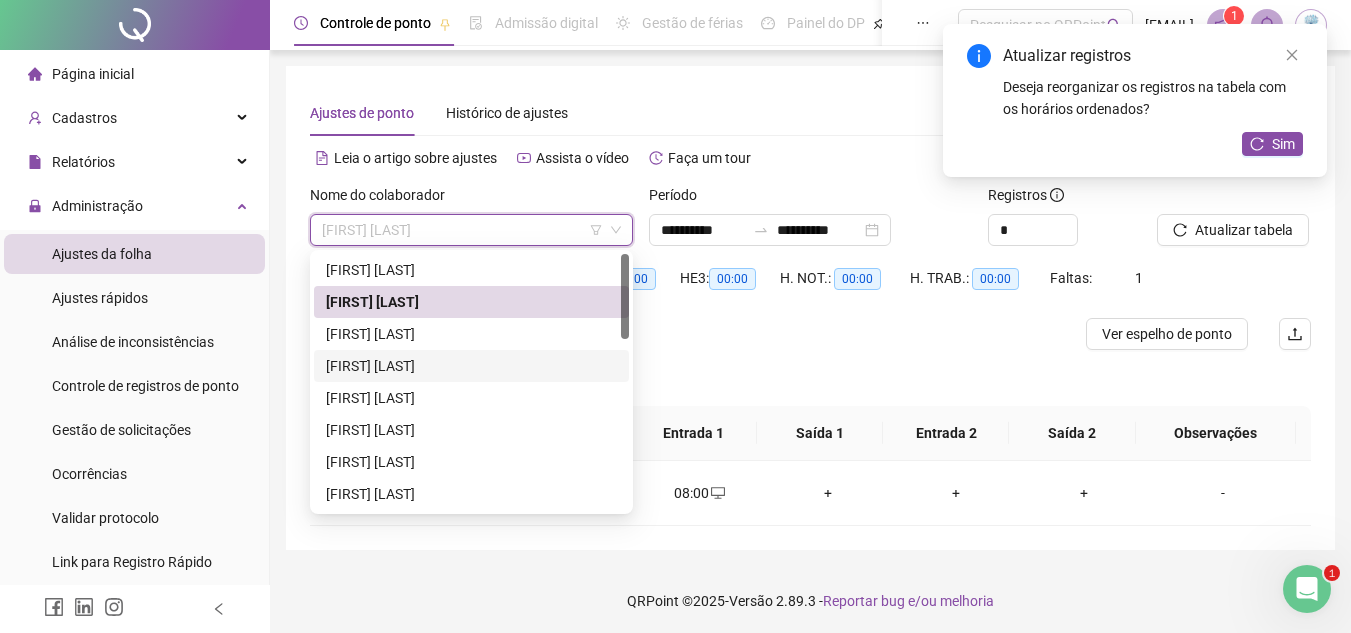 click on "[FIRST] [LAST]" at bounding box center [471, 366] 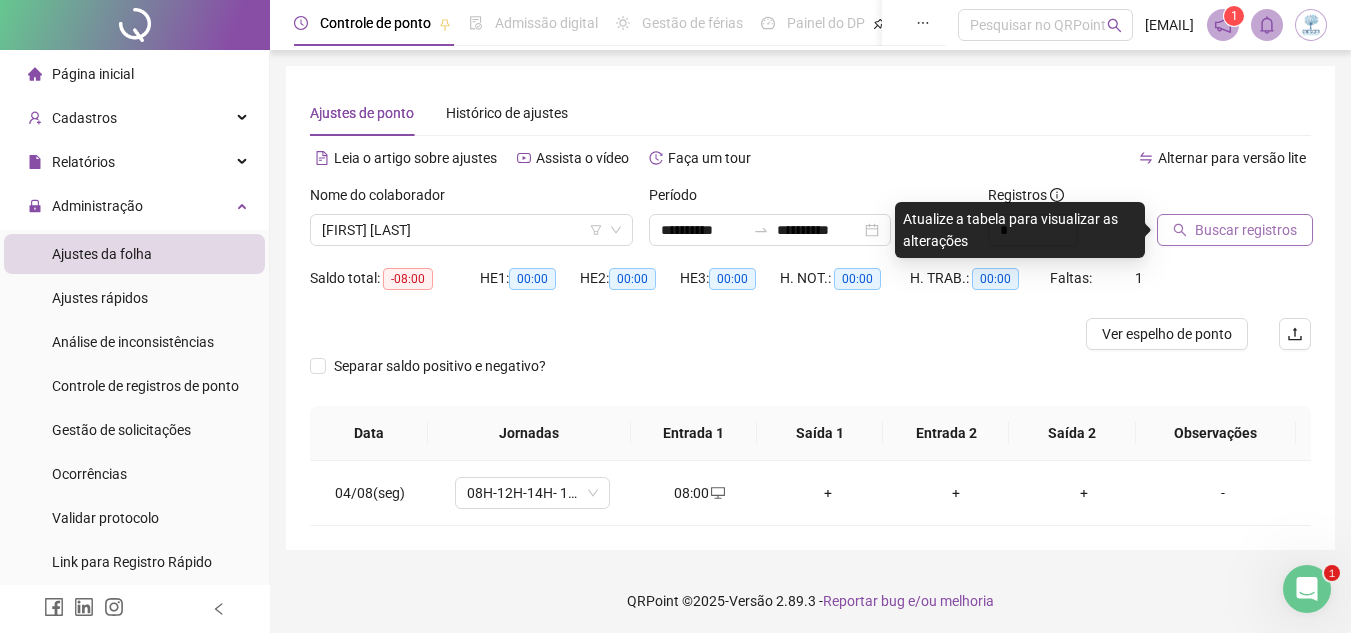 click on "Buscar registros" at bounding box center (1246, 230) 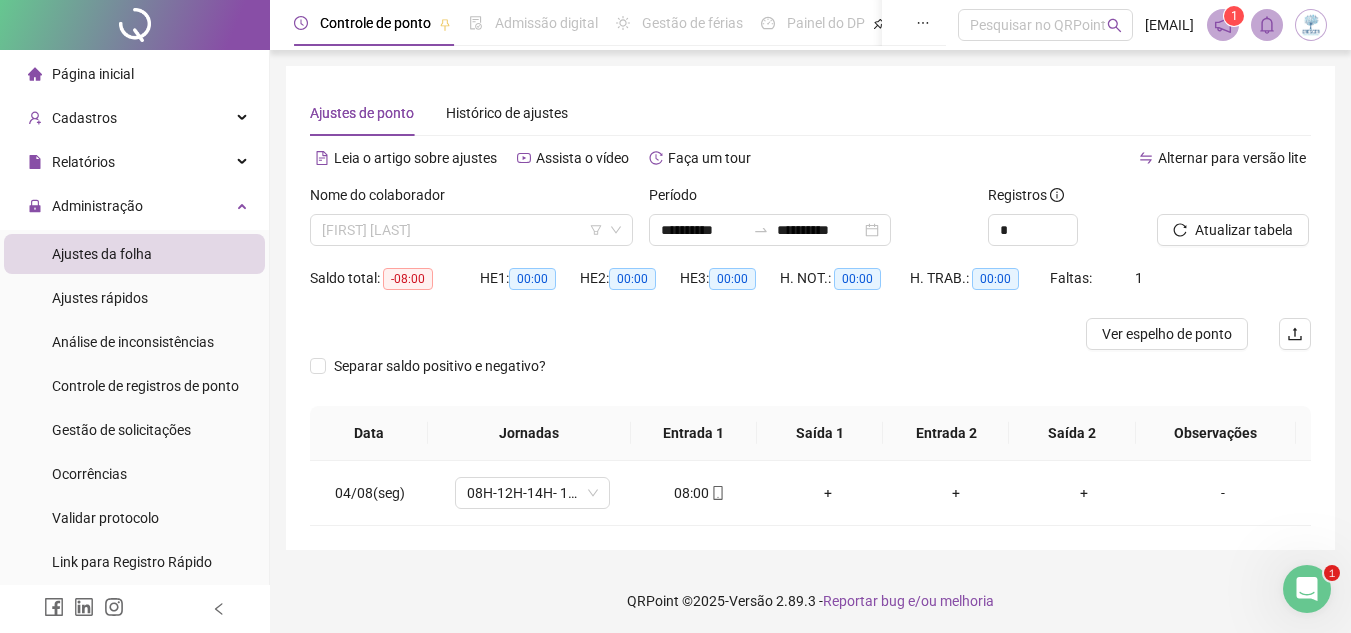 click on "[FIRST] [LAST]" at bounding box center [471, 230] 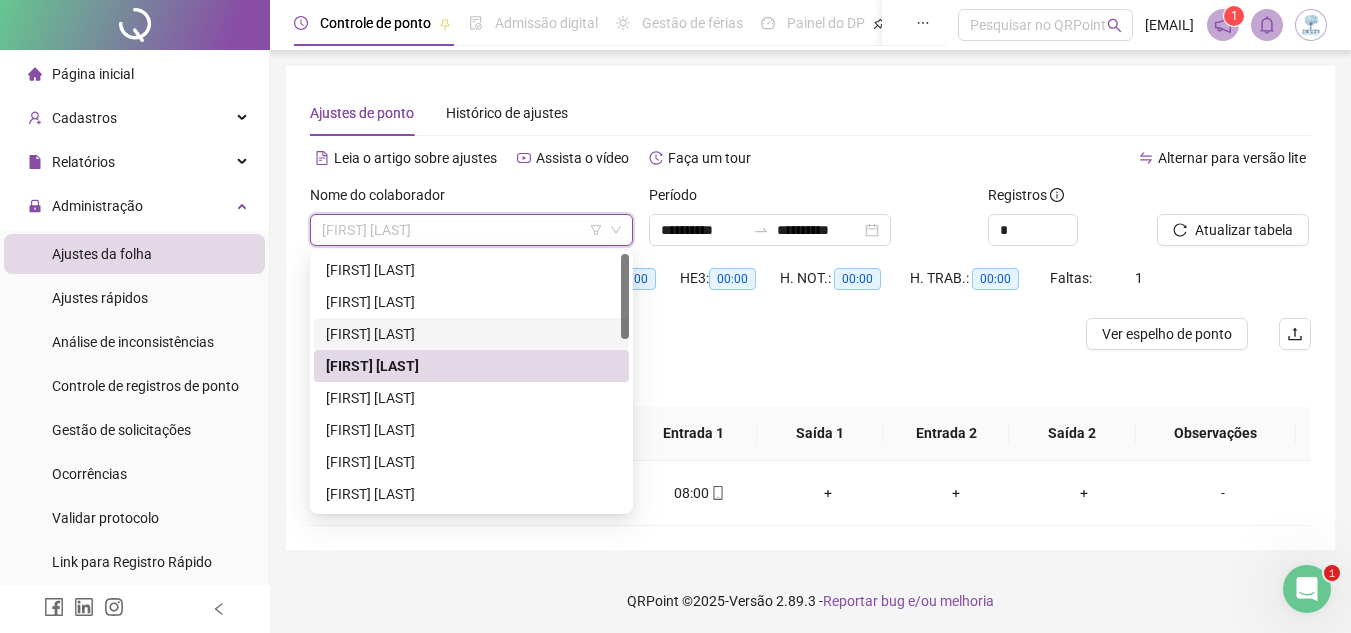 click on "[FIRST] [LAST]" at bounding box center (471, 334) 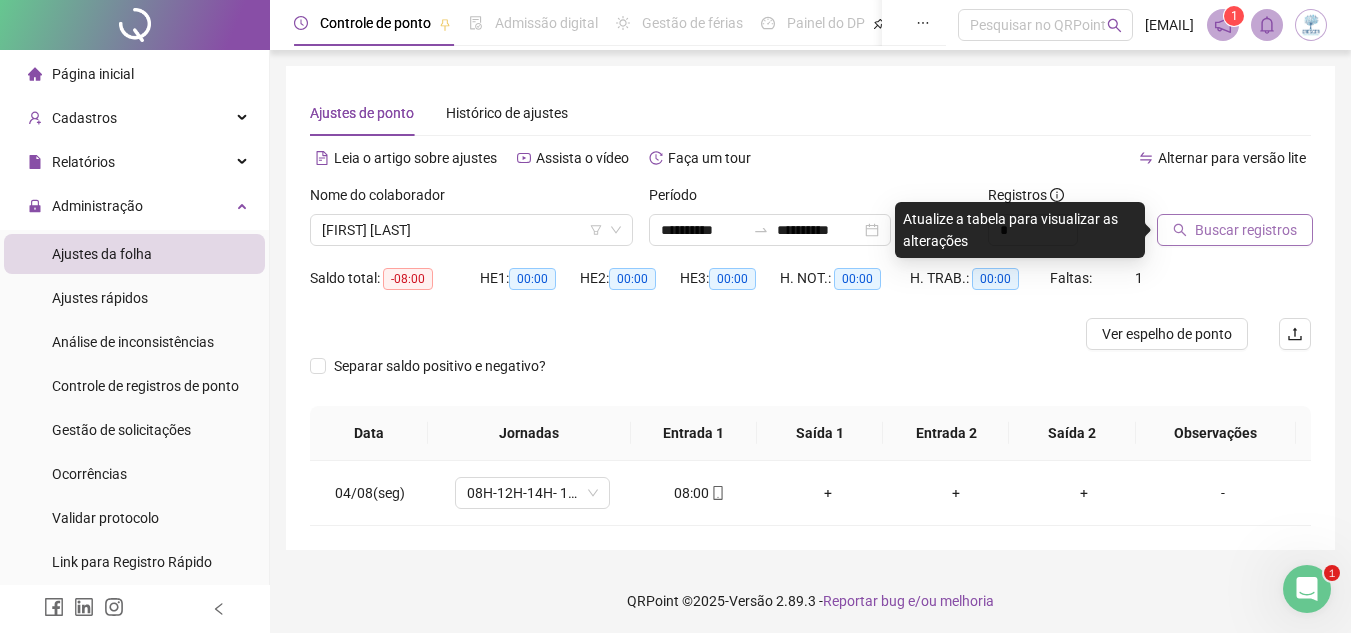 click on "Buscar registros" at bounding box center [1246, 230] 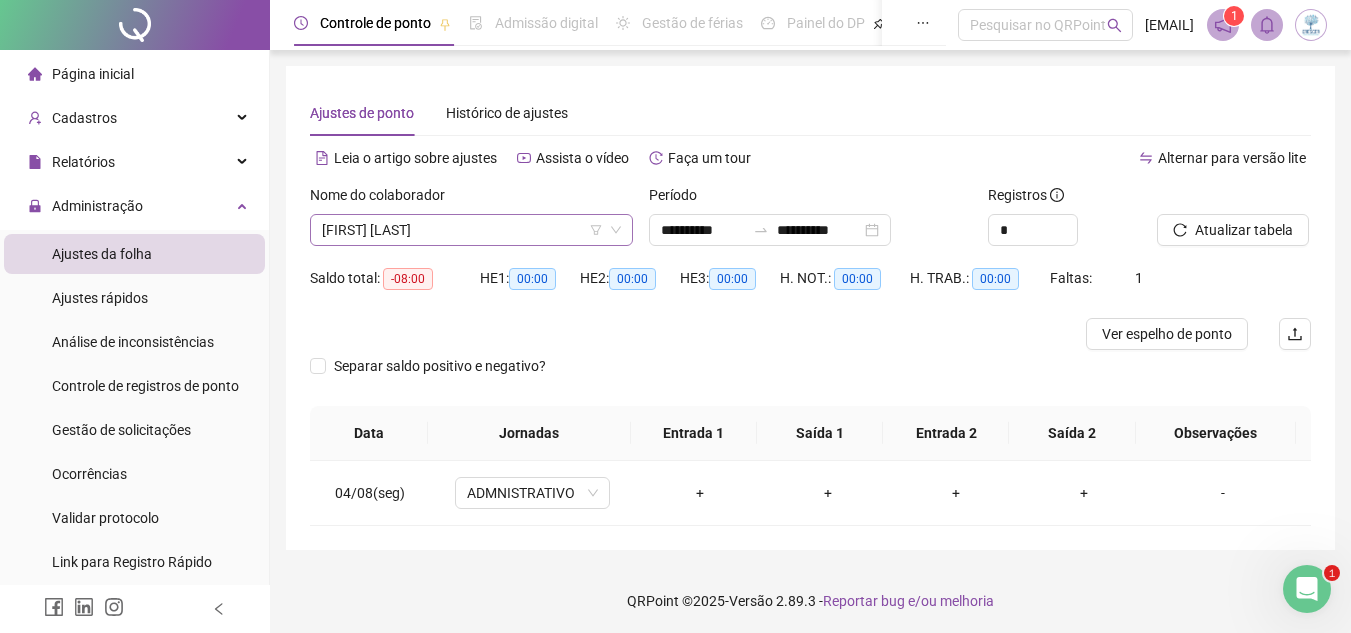 click on "[FIRST] [LAST]" at bounding box center (471, 230) 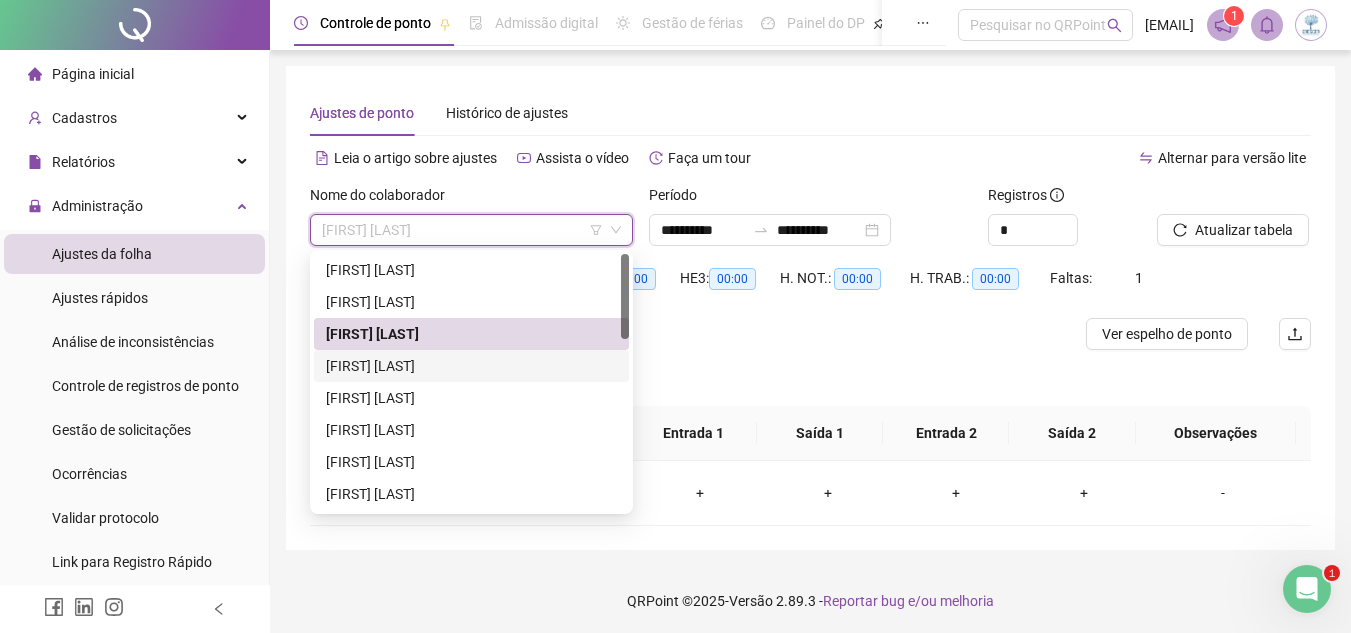 click on "[FIRST] [LAST]" at bounding box center [471, 366] 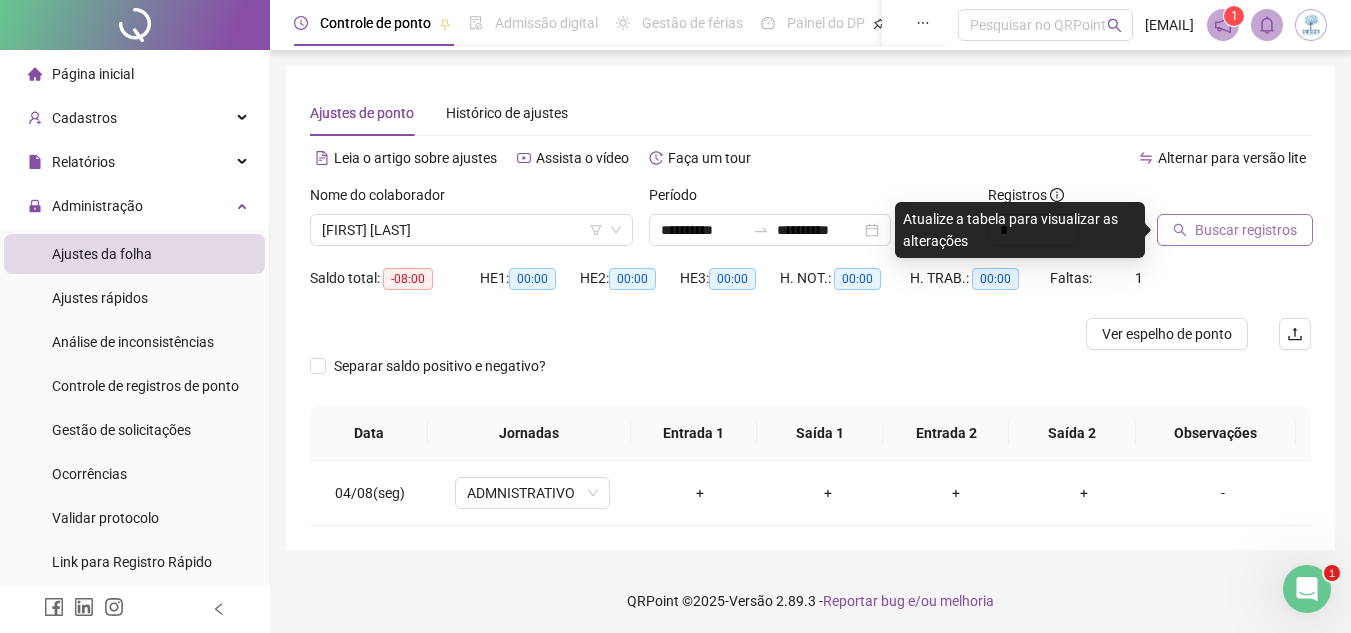click on "Buscar registros" at bounding box center [1235, 230] 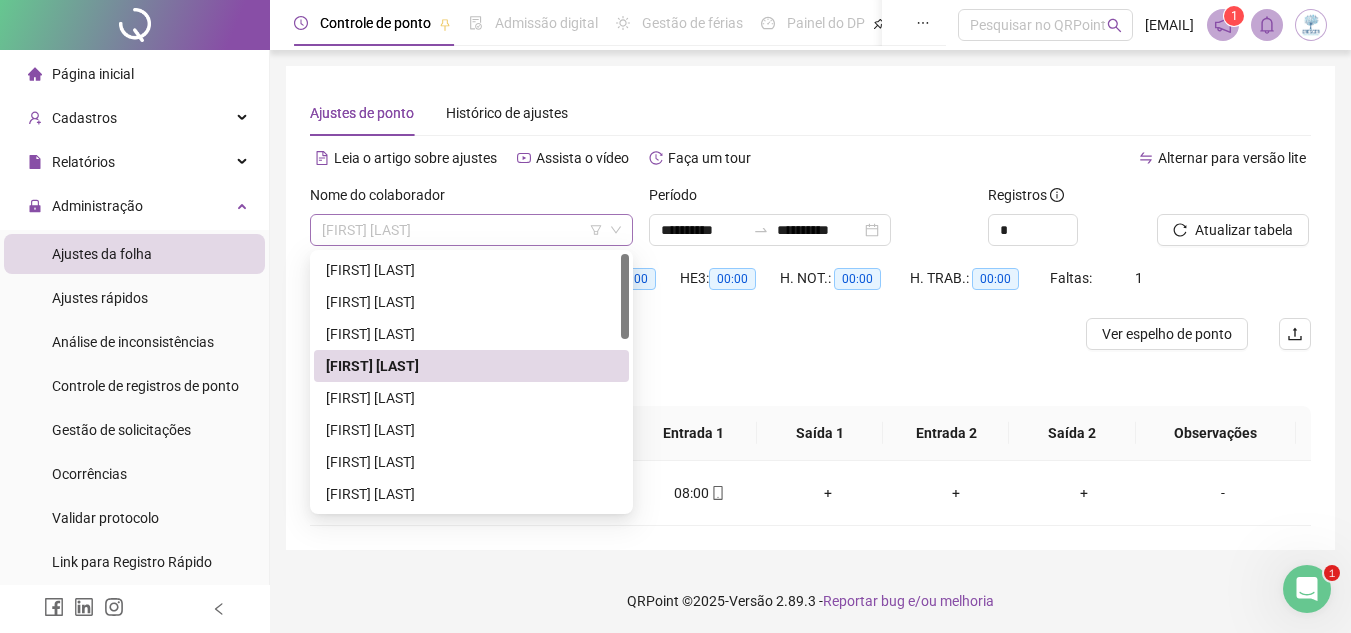 click on "[FIRST] [LAST]" at bounding box center (471, 230) 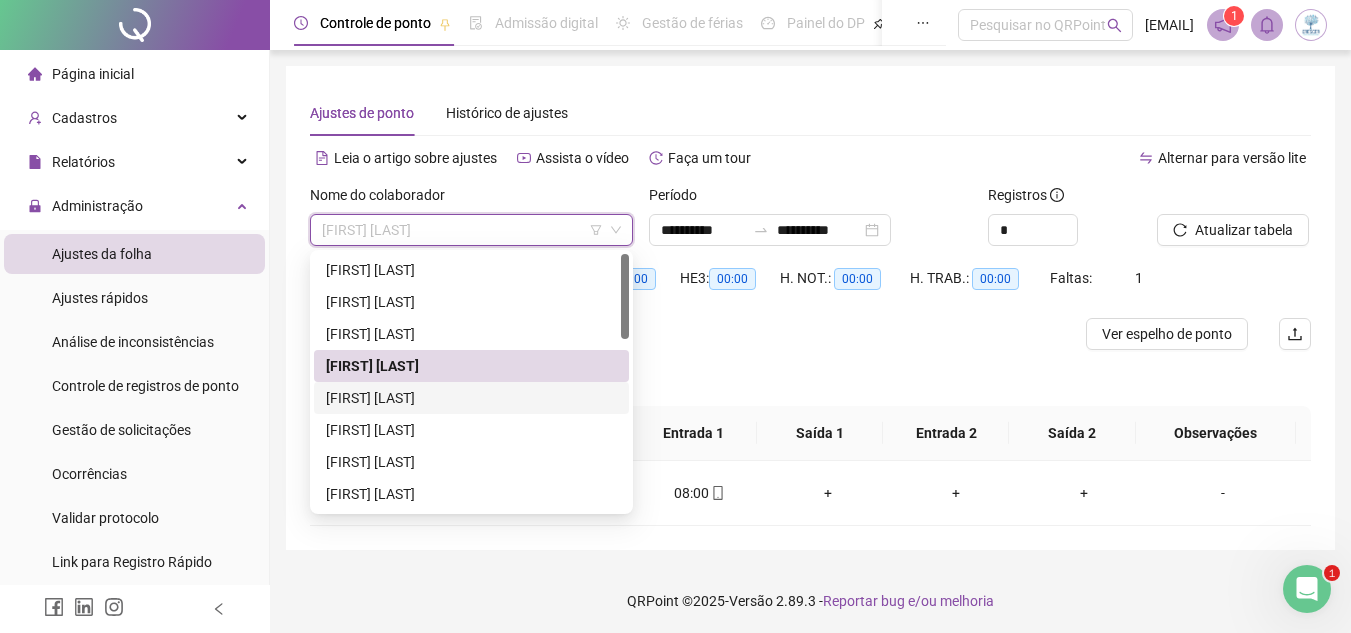 click on "[FIRST] [LAST]" at bounding box center (471, 398) 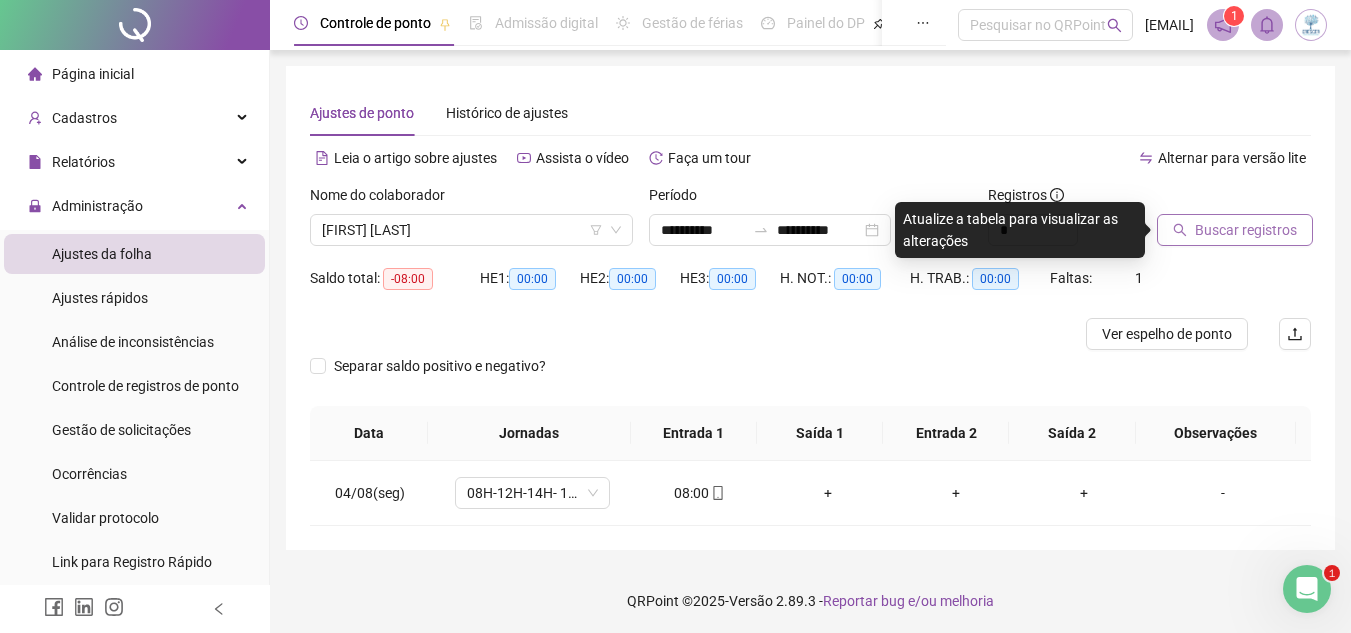 click on "Buscar registros" at bounding box center (1246, 230) 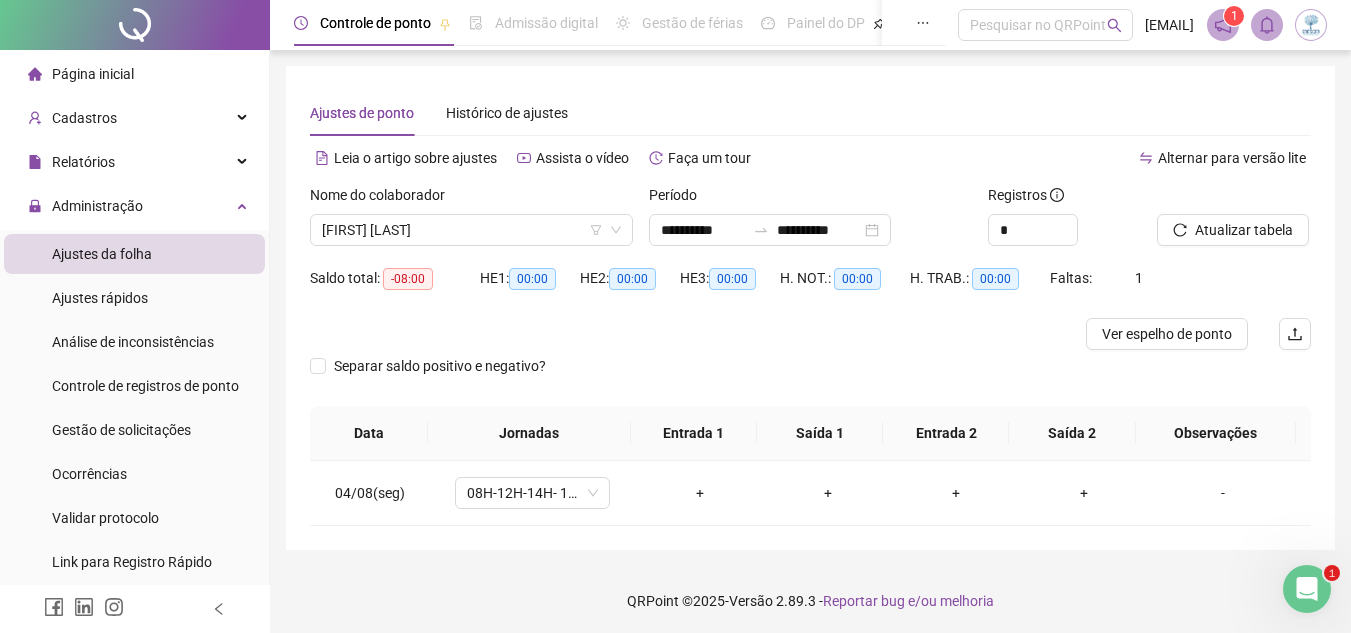 click on "[FIRST] [LAST]" at bounding box center [471, 230] 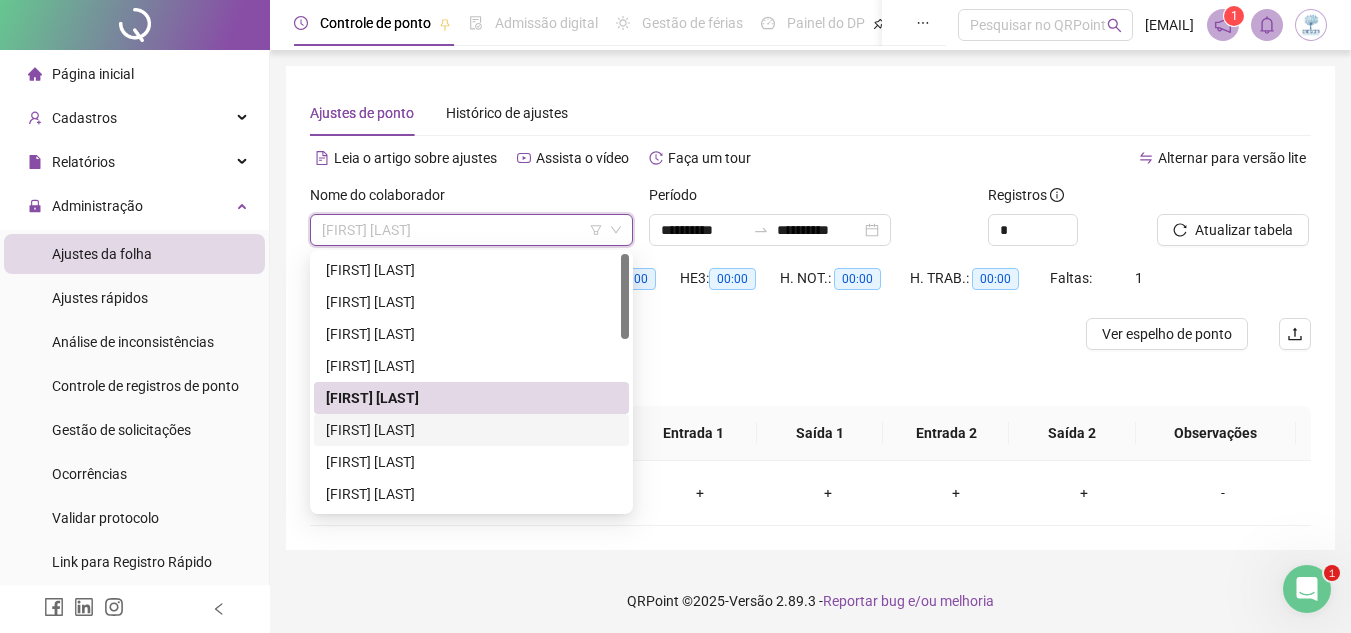 click on "[FIRST] [LAST]" at bounding box center [471, 430] 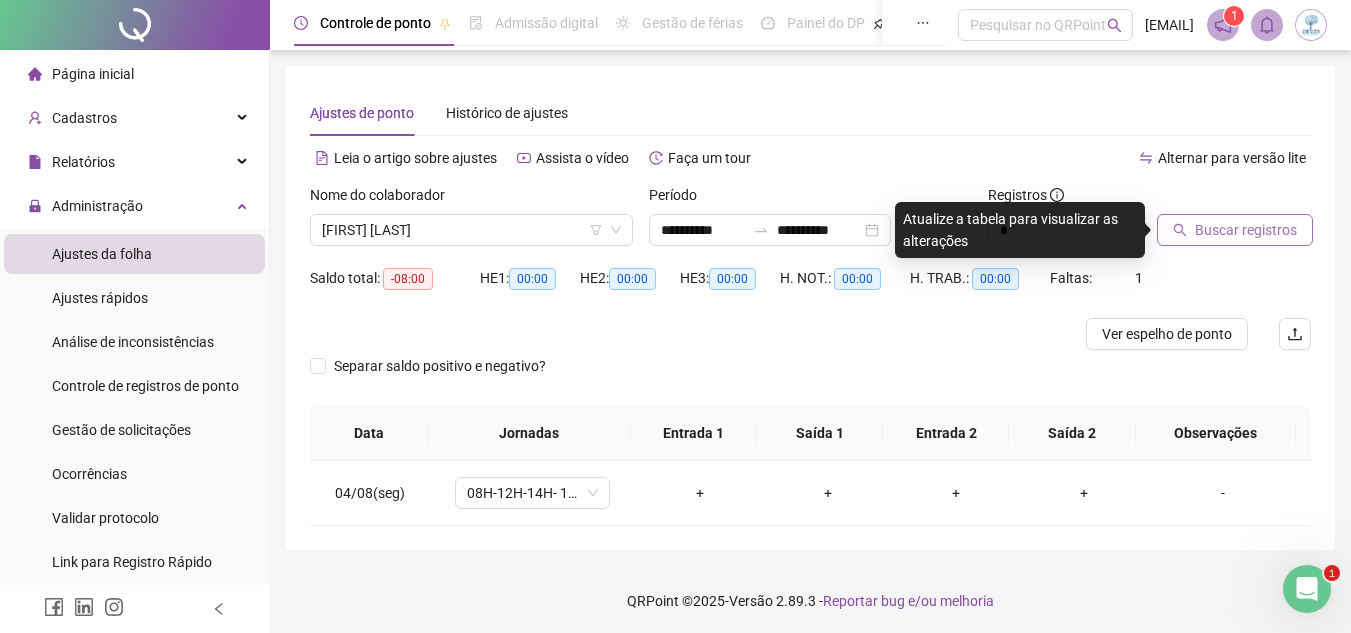 click on "Buscar registros" at bounding box center (1235, 230) 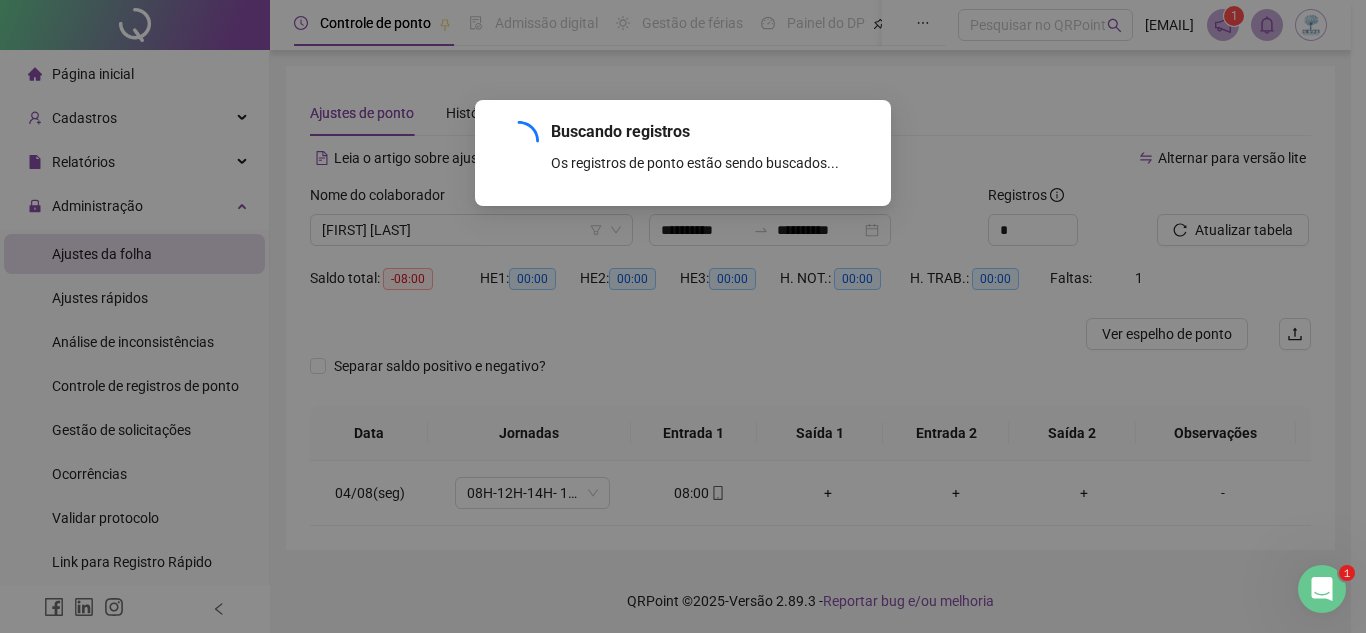 click on "Buscando registros Os registros de ponto estão sendo buscados... OK" at bounding box center (683, 316) 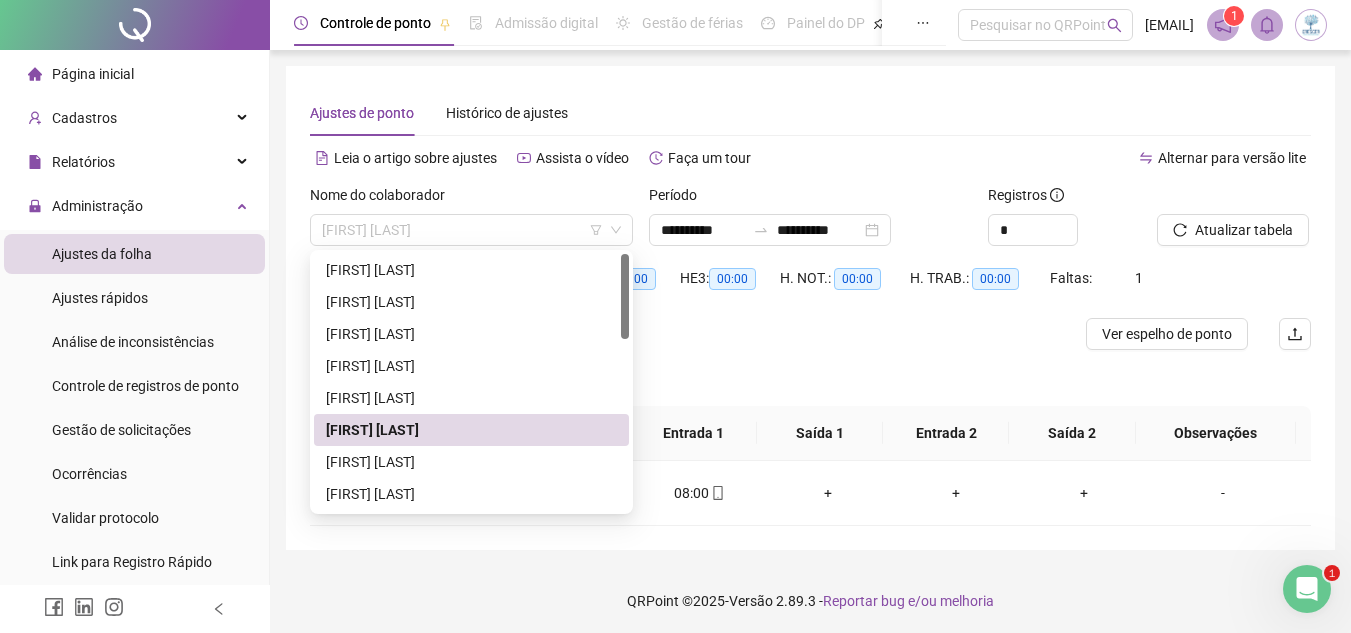 click on "[FIRST] [LAST]" at bounding box center [471, 230] 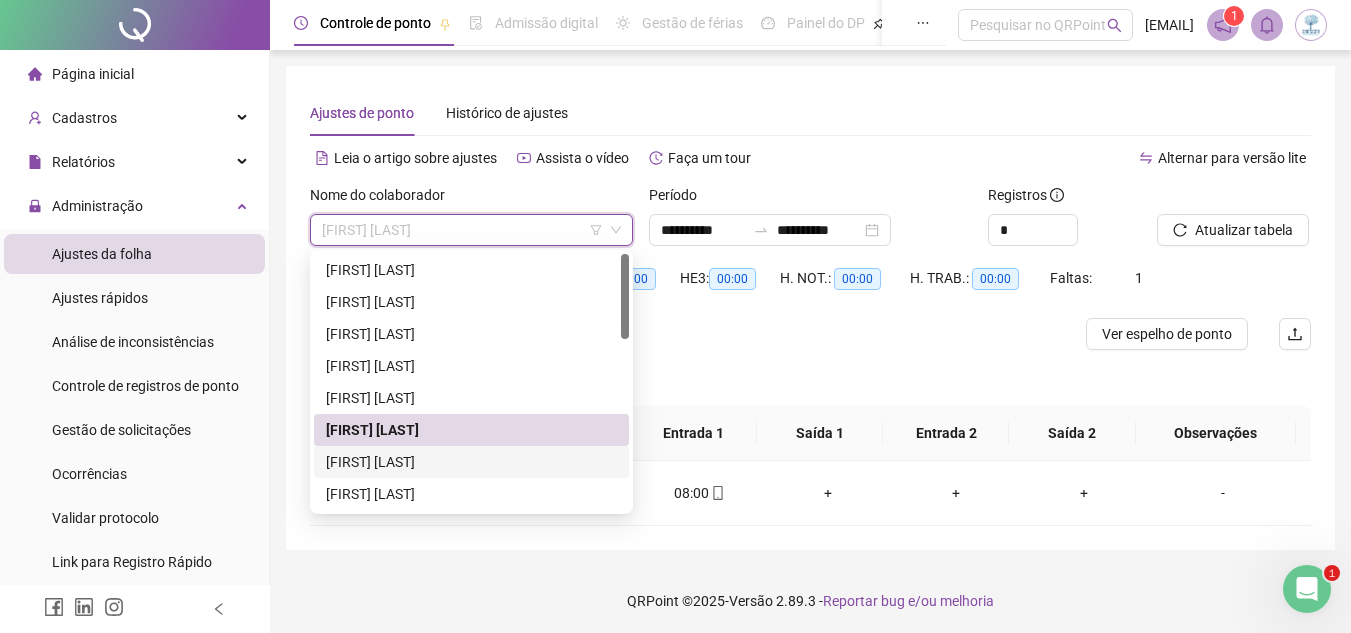 click on "[FIRST] [LAST]" at bounding box center (471, 462) 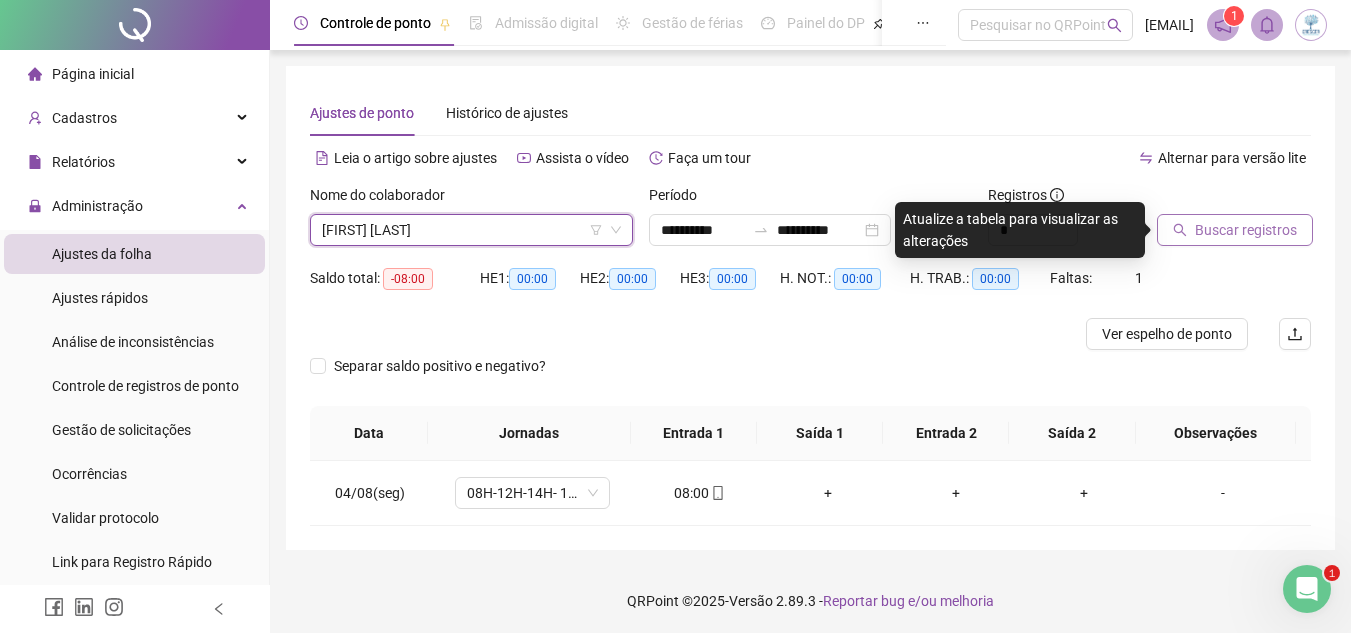 click on "Buscar registros" at bounding box center [1246, 230] 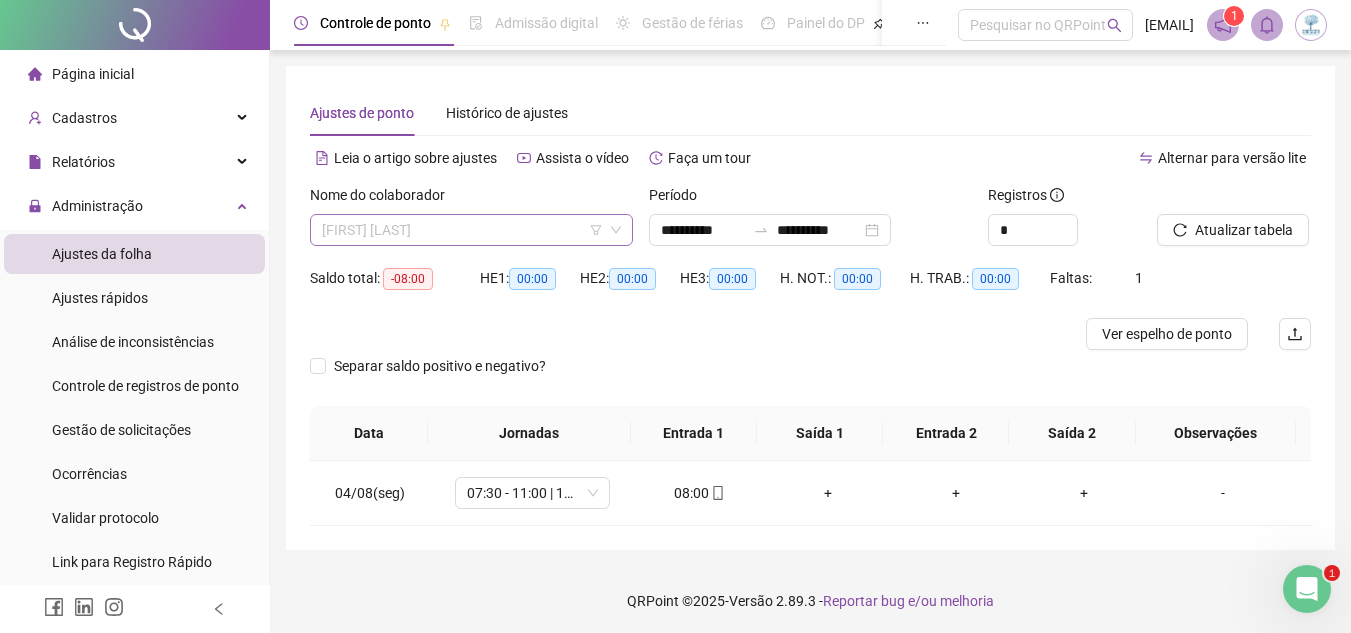 click on "[FIRST] [LAST]" at bounding box center (471, 230) 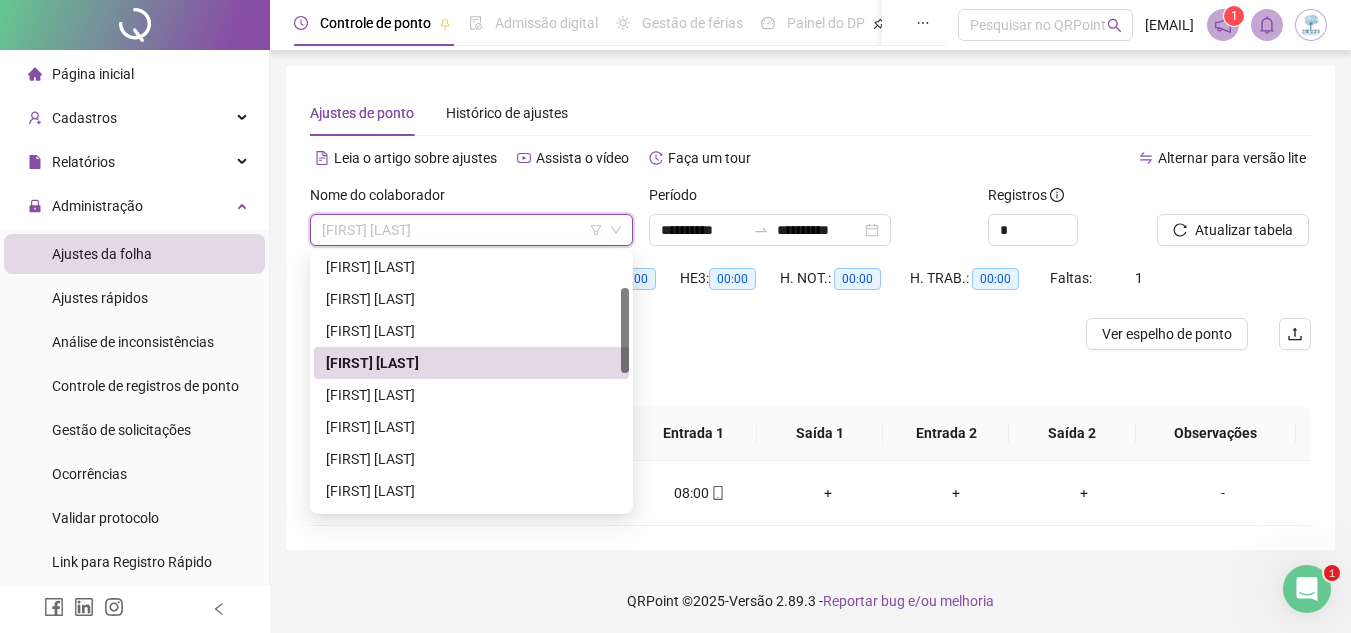 scroll, scrollTop: 105, scrollLeft: 0, axis: vertical 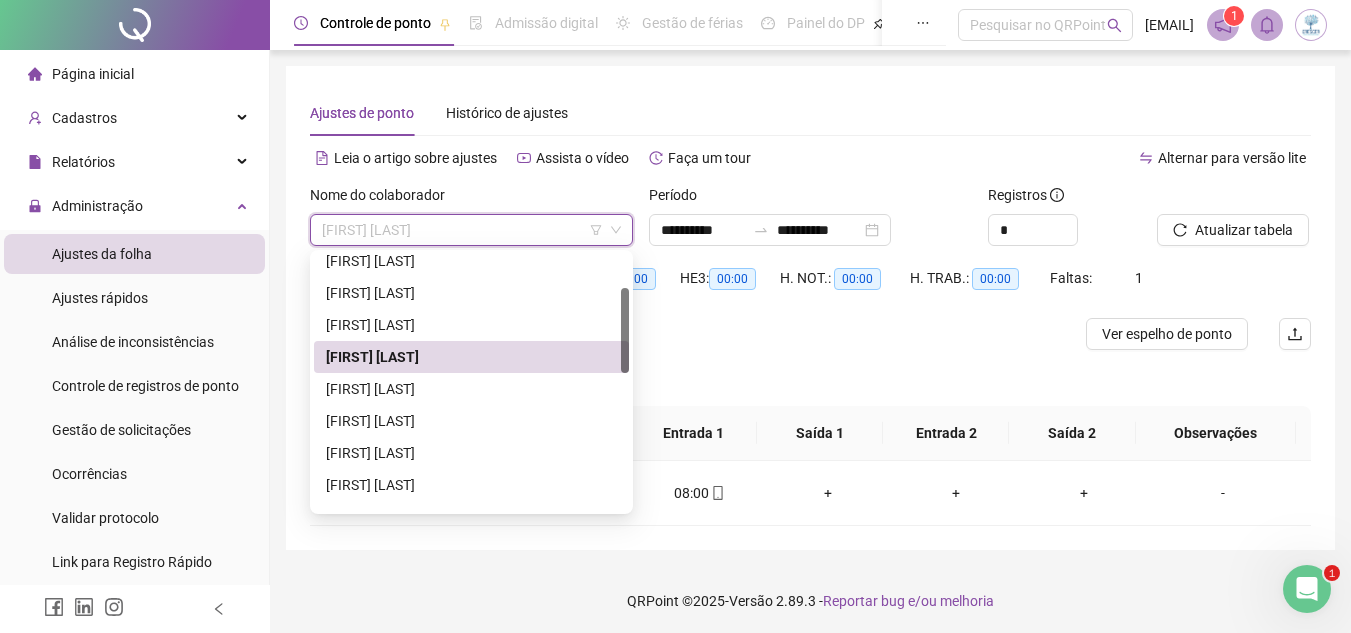 drag, startPoint x: 623, startPoint y: 316, endPoint x: 623, endPoint y: 351, distance: 35 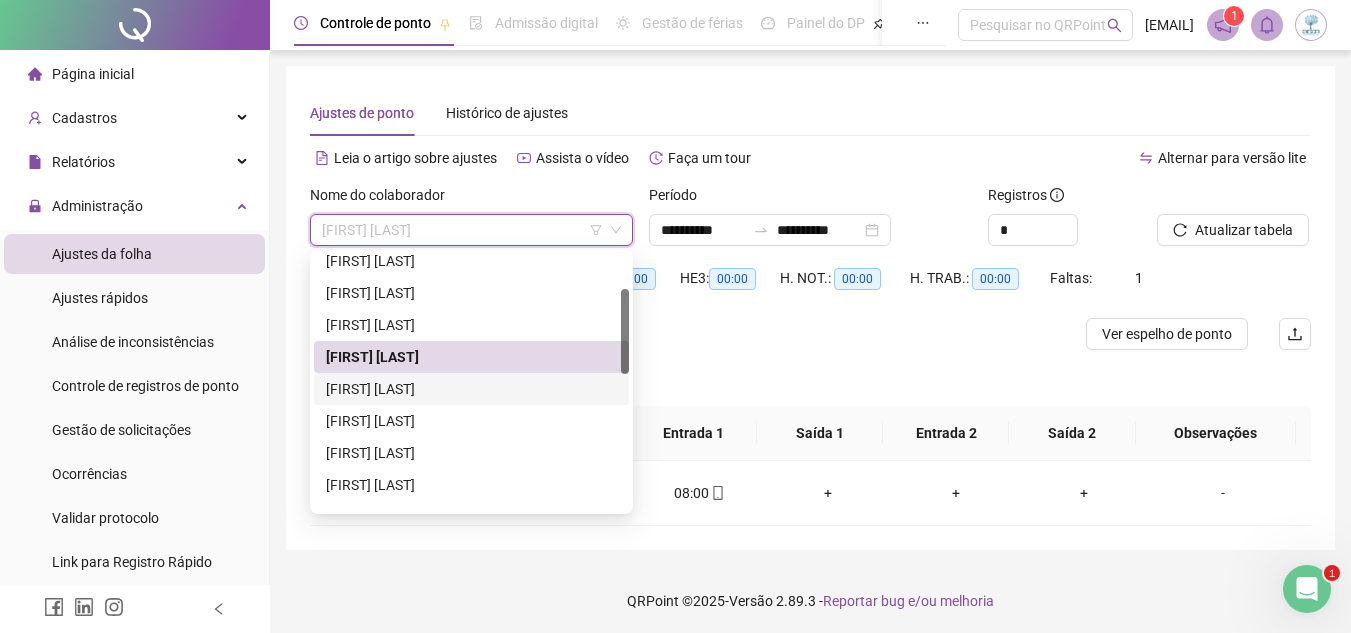 click on "[FIRST] [LAST]" at bounding box center (471, 389) 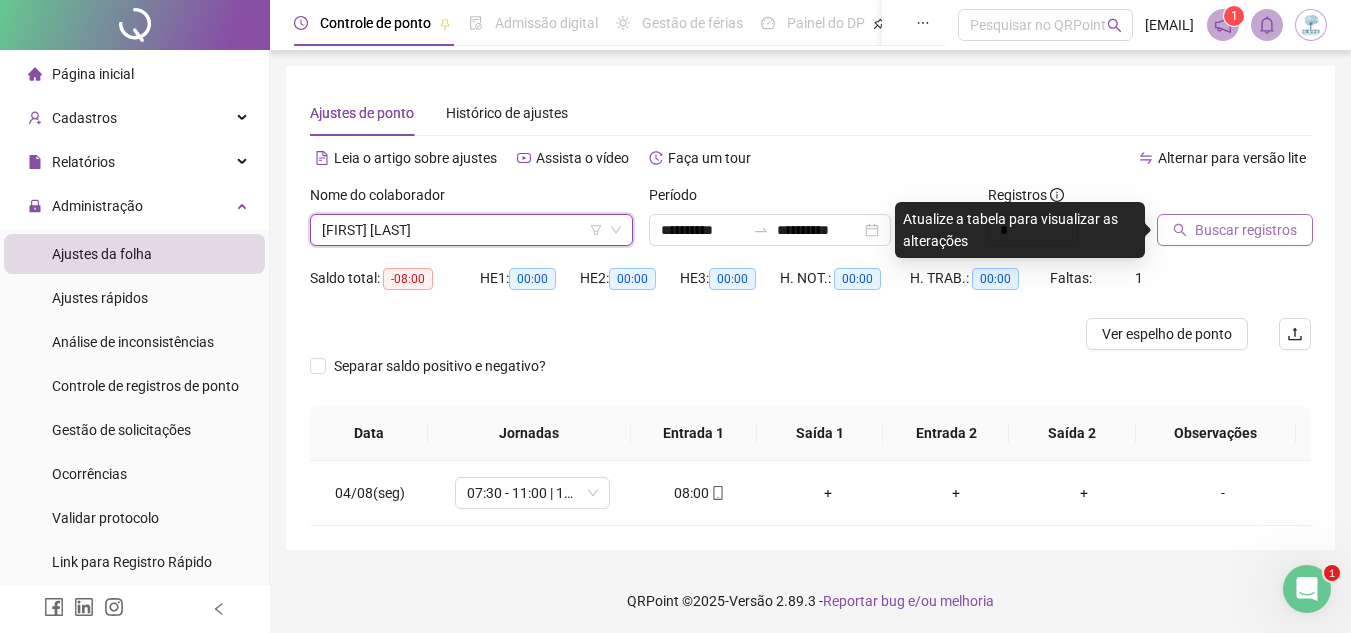 click on "Buscar registros" at bounding box center [1246, 230] 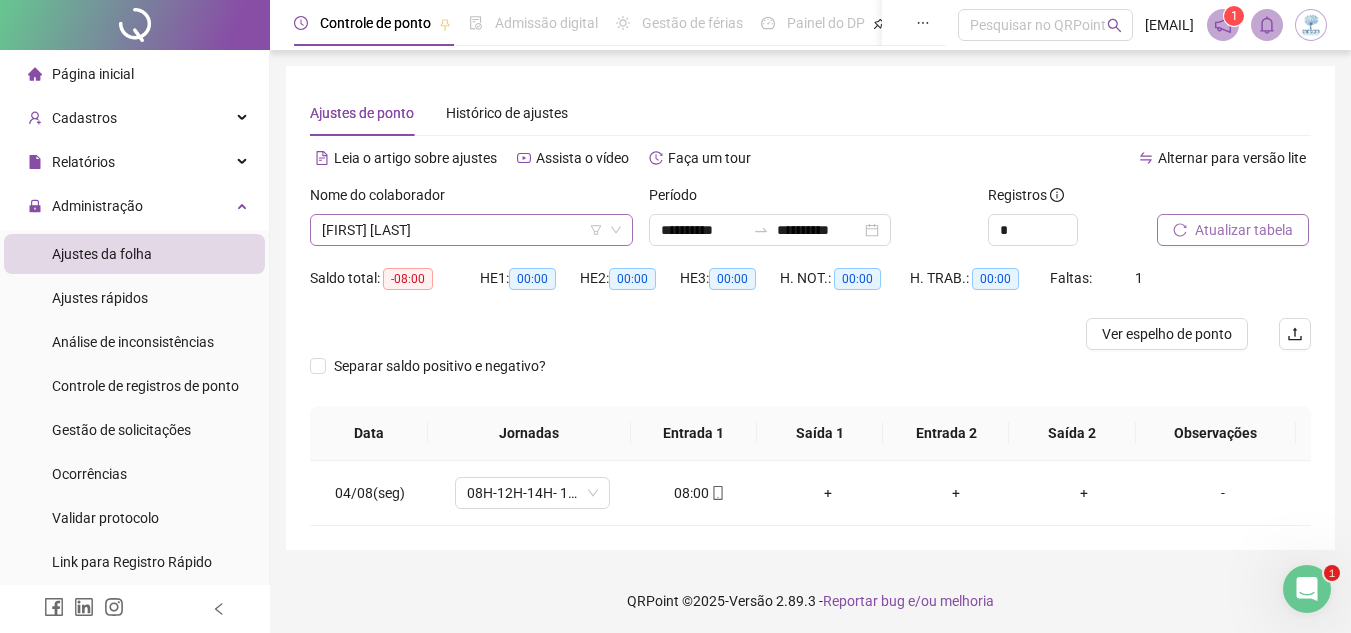 click on "[FIRST] [LAST]" at bounding box center [471, 230] 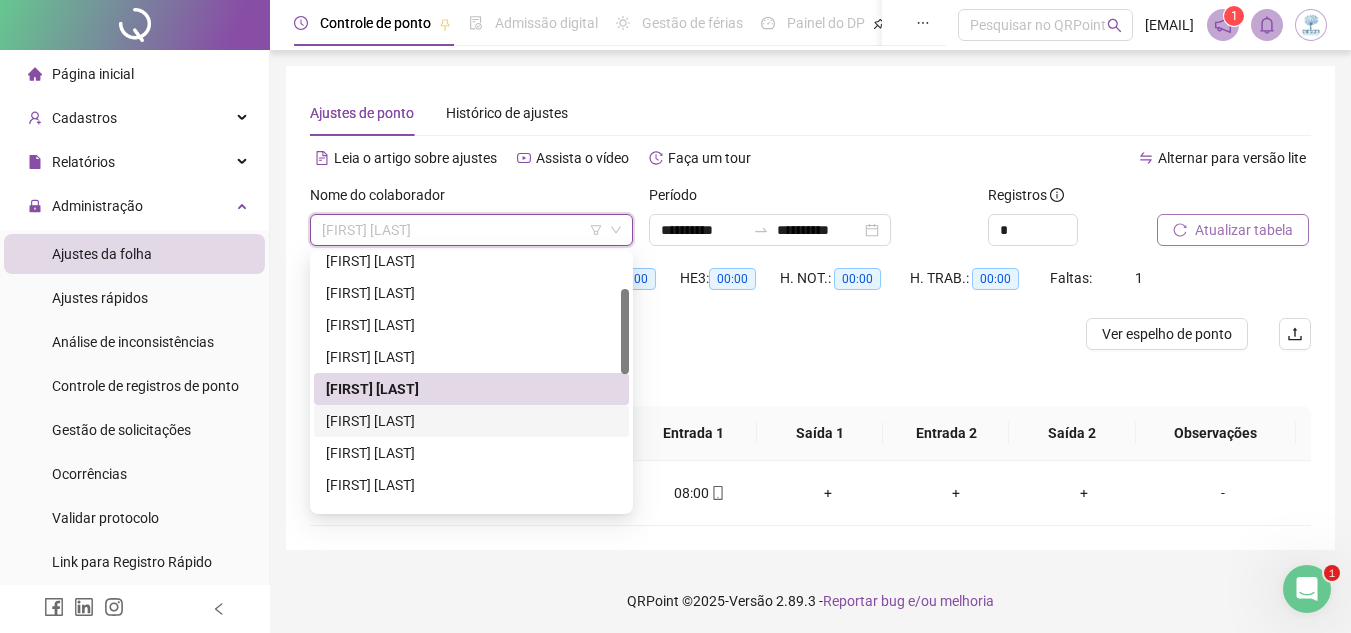 click on "[FIRST] [LAST]" at bounding box center (471, 421) 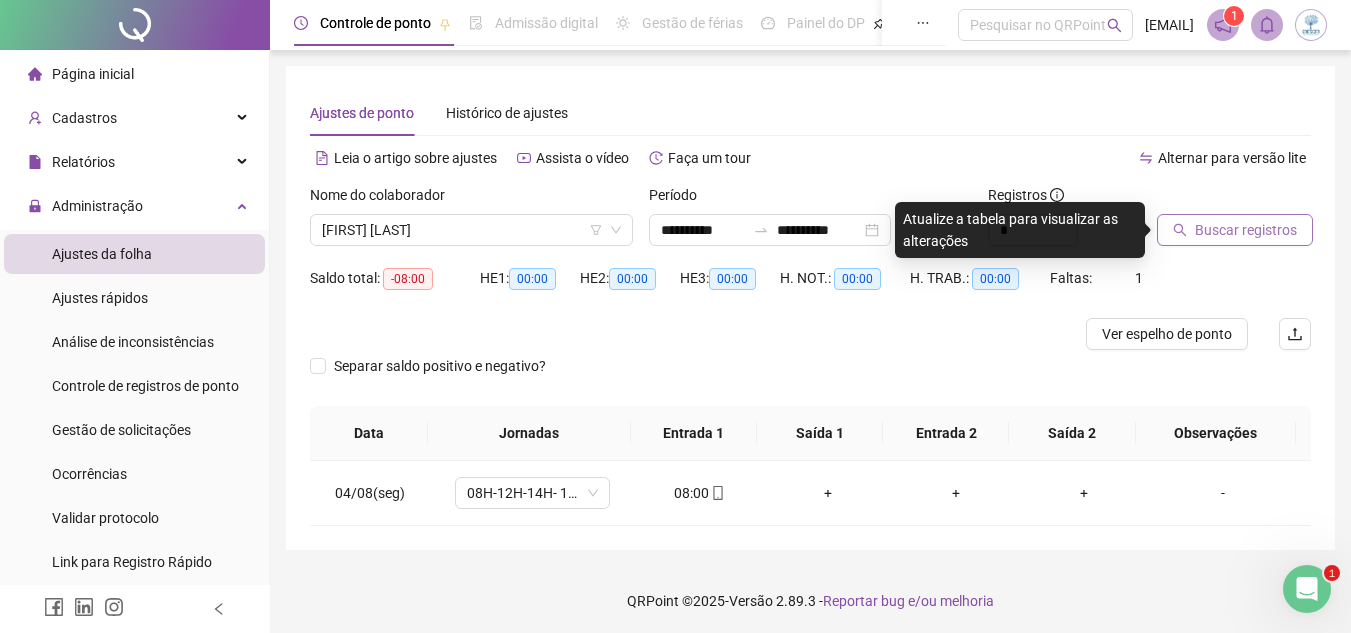 click on "Buscar registros" at bounding box center (1246, 230) 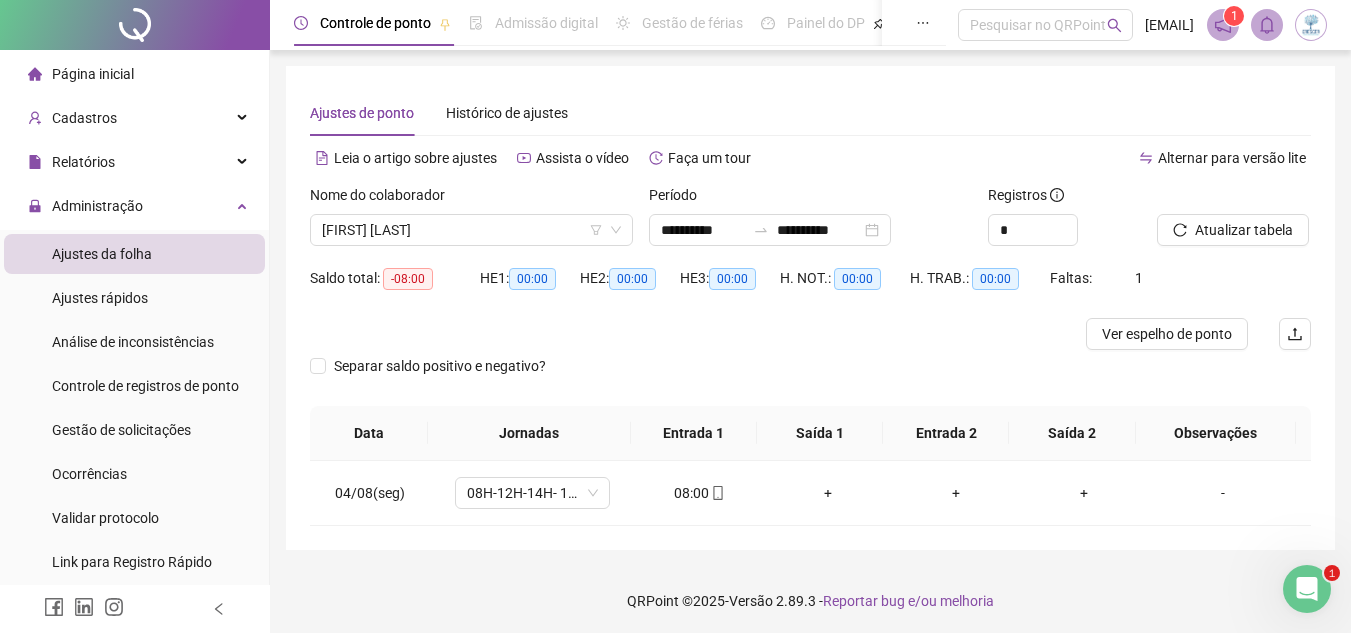 click on "[FIRST] [LAST]" at bounding box center [471, 230] 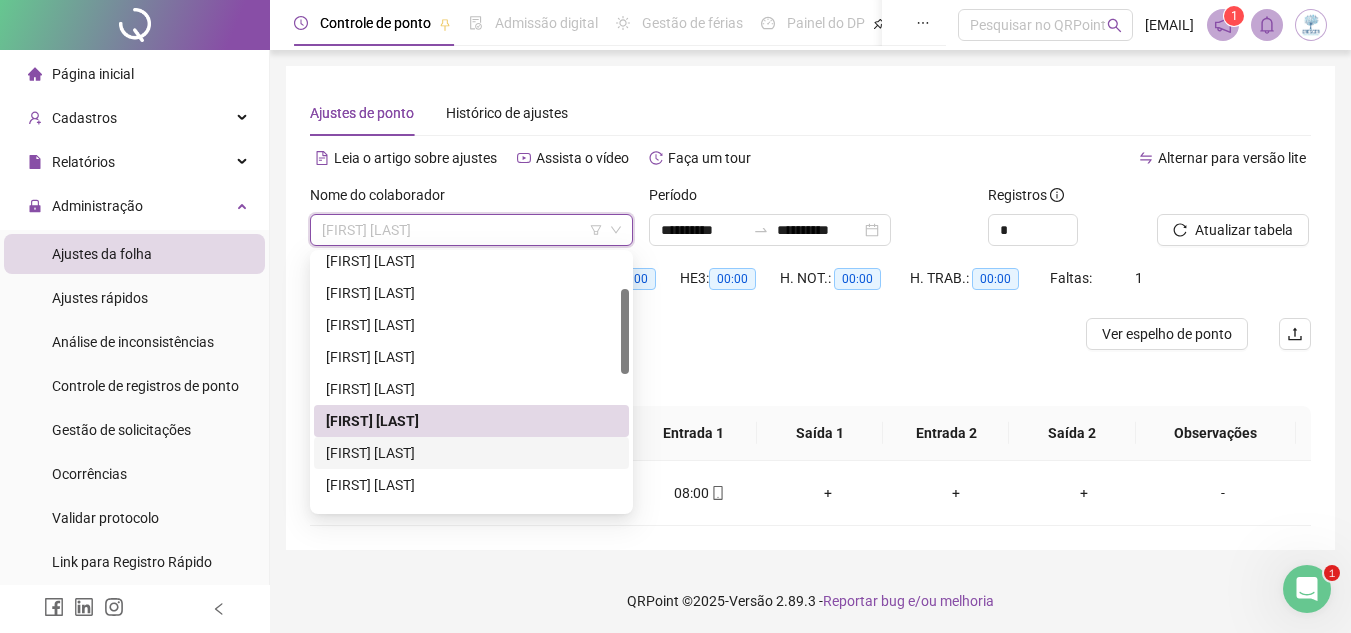 click on "[FIRST] [LAST]" at bounding box center (471, 453) 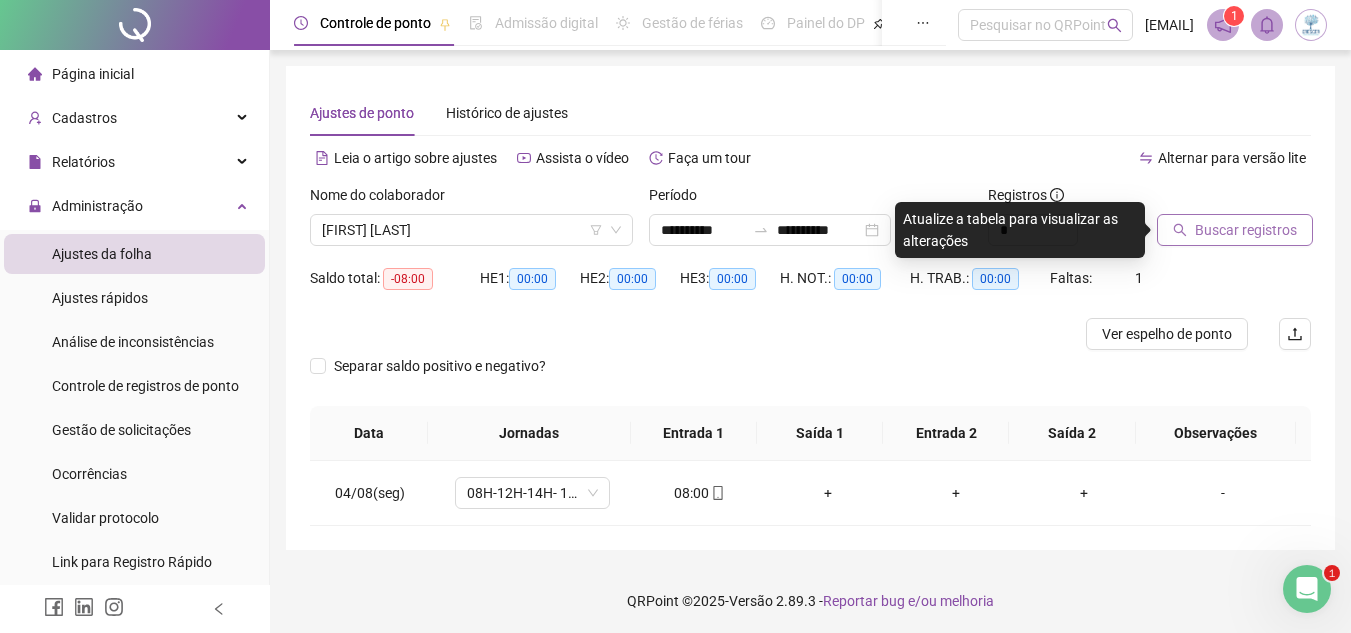 click on "Buscar registros" at bounding box center [1246, 230] 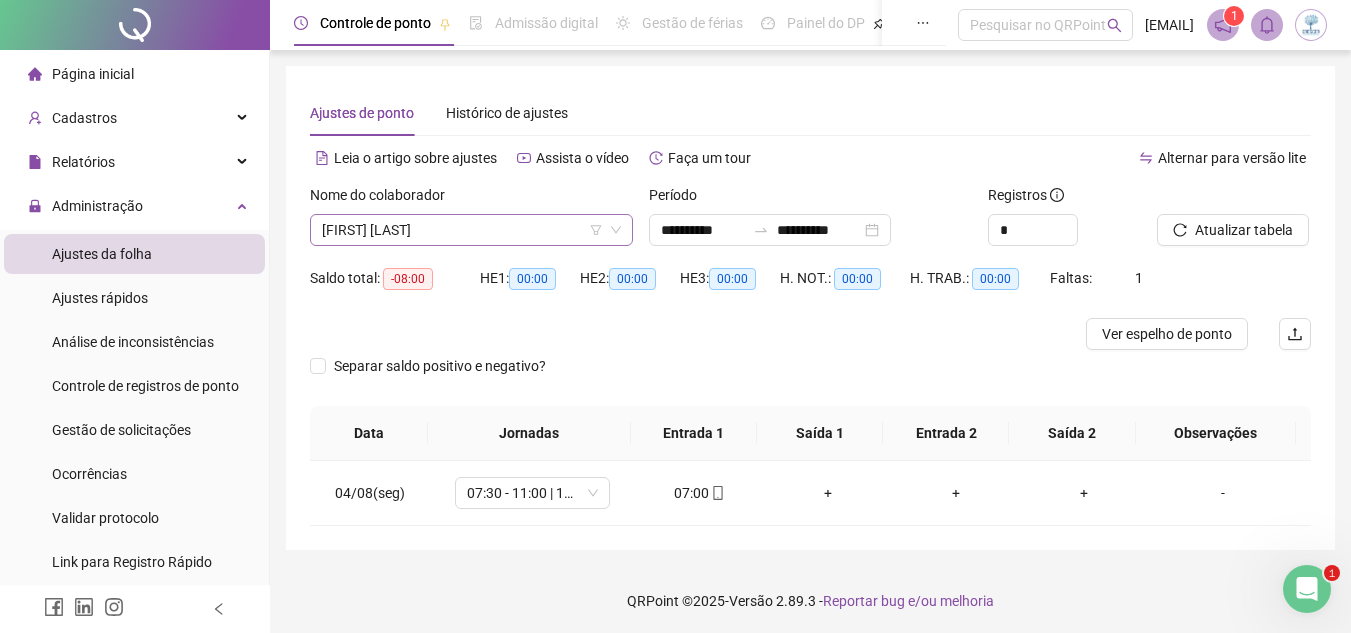 click on "[FIRST] [LAST]" at bounding box center [471, 230] 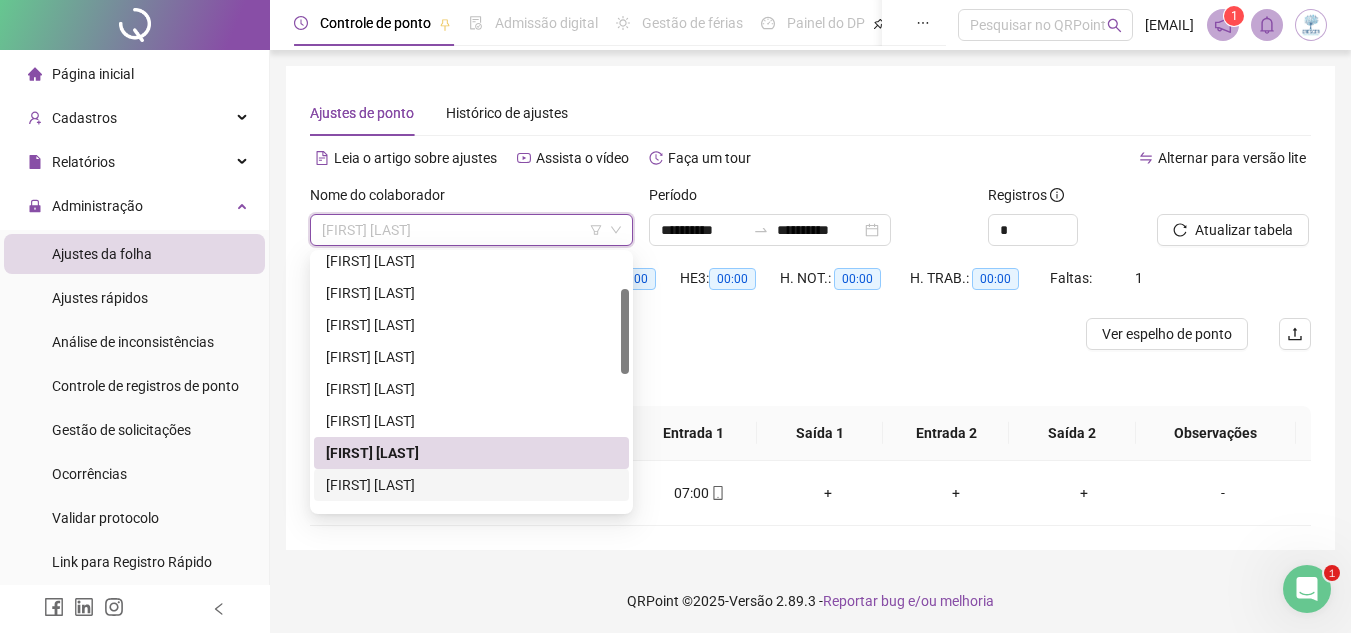click on "[FIRST] [LAST]" at bounding box center [471, 485] 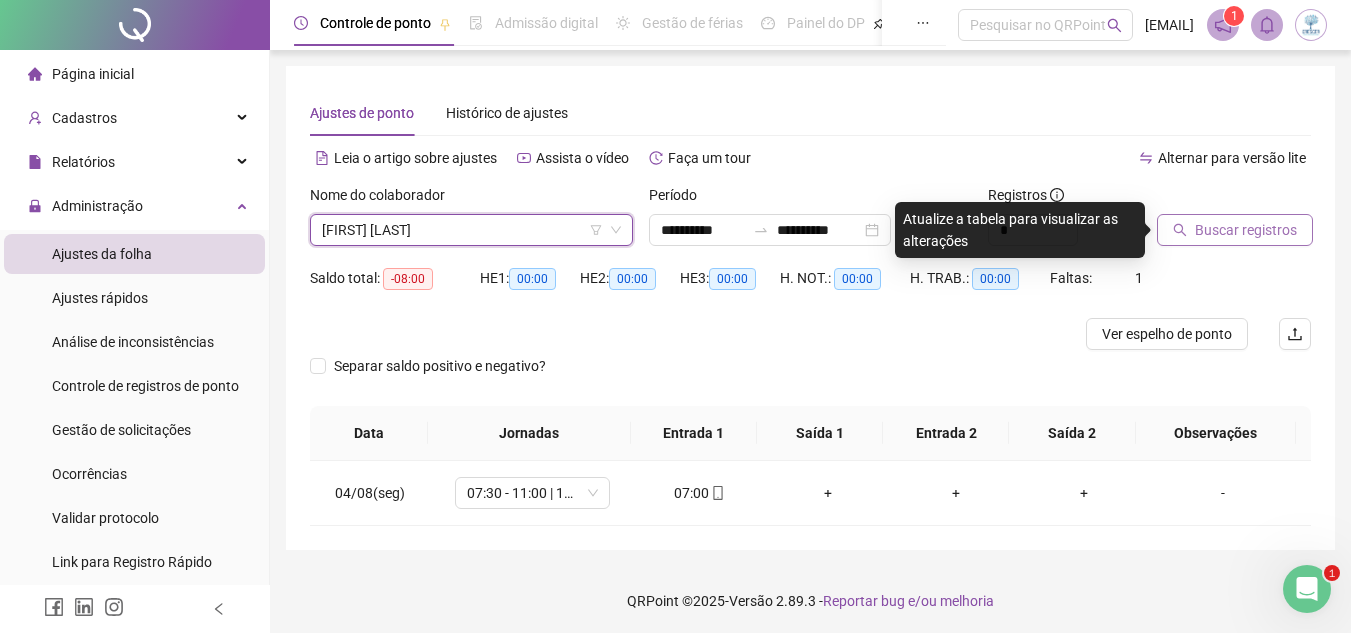 click on "Buscar registros" at bounding box center (1246, 230) 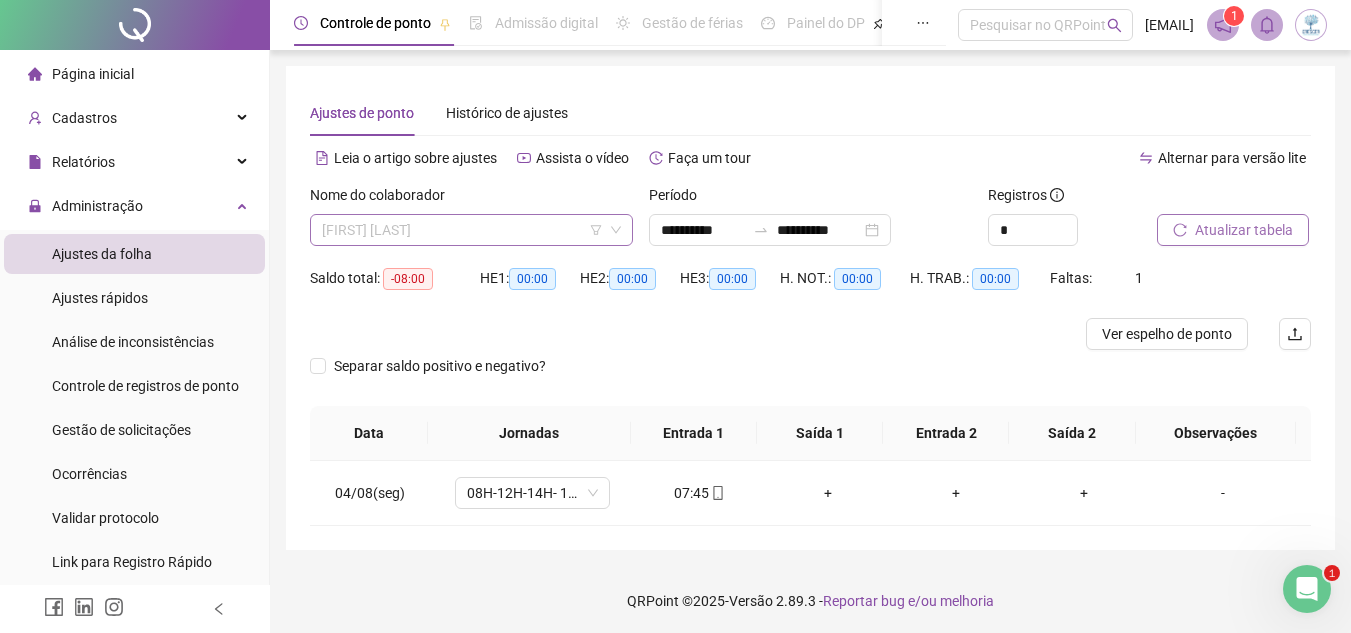 click on "[FIRST] [LAST]" at bounding box center (471, 230) 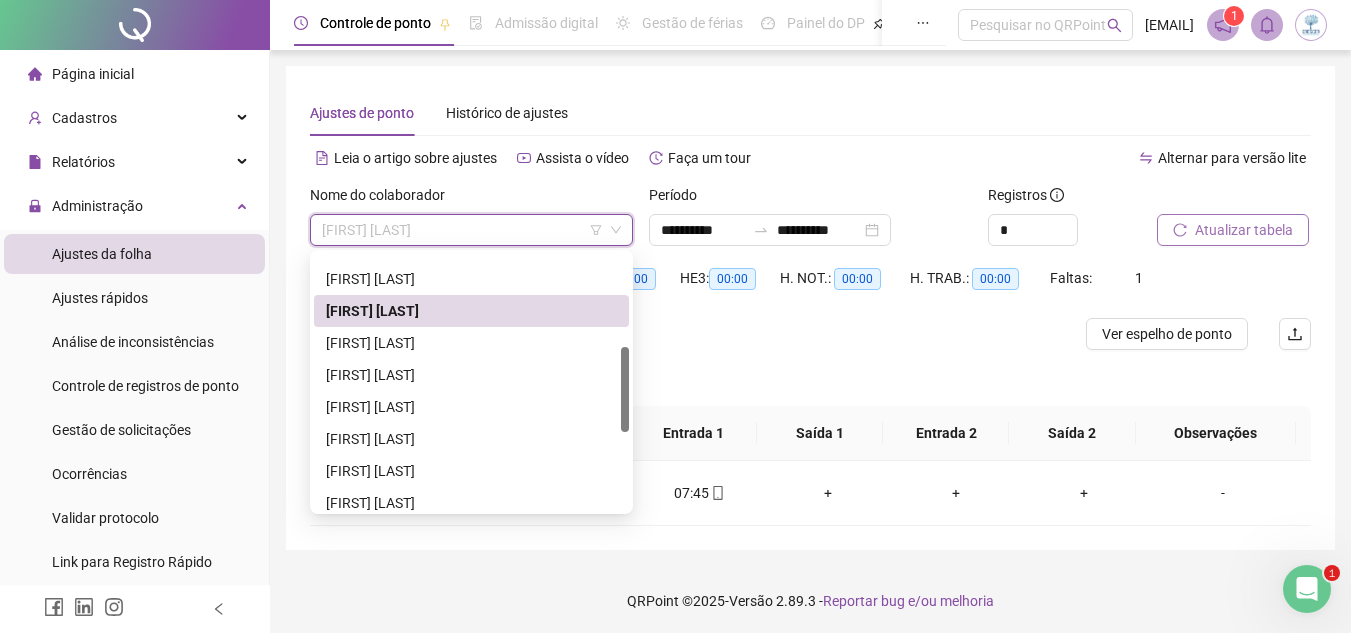 scroll, scrollTop: 300, scrollLeft: 0, axis: vertical 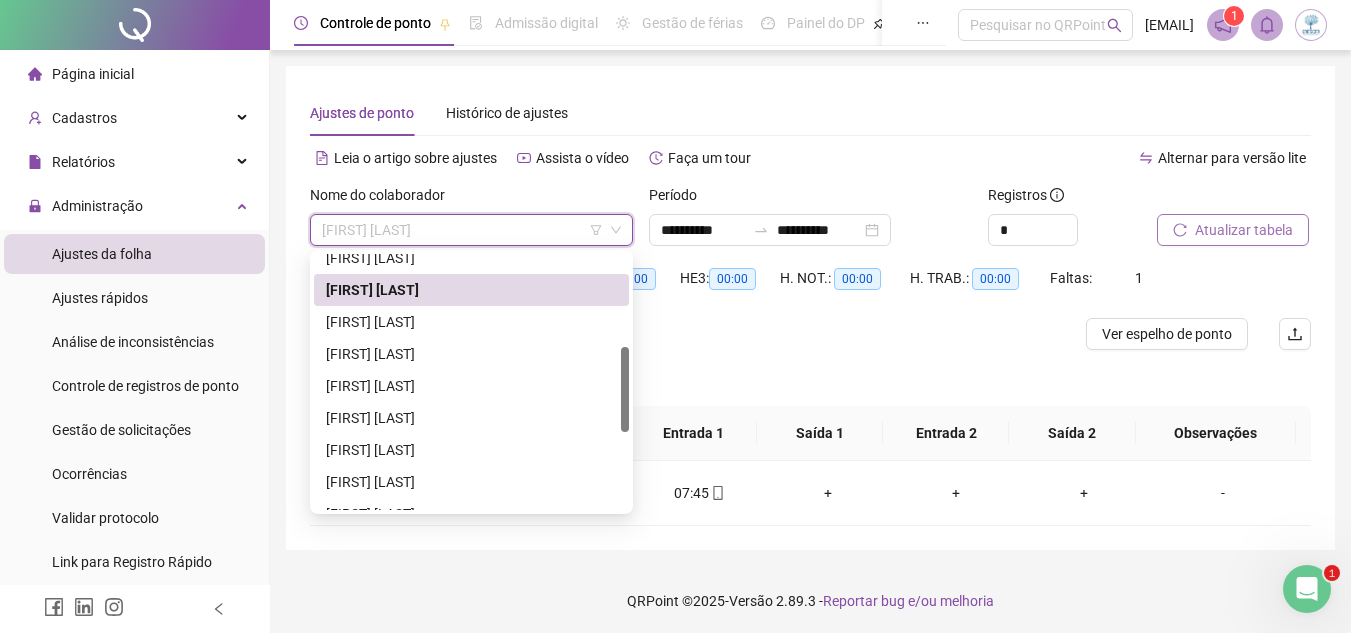 drag, startPoint x: 625, startPoint y: 322, endPoint x: 634, endPoint y: 387, distance: 65.62012 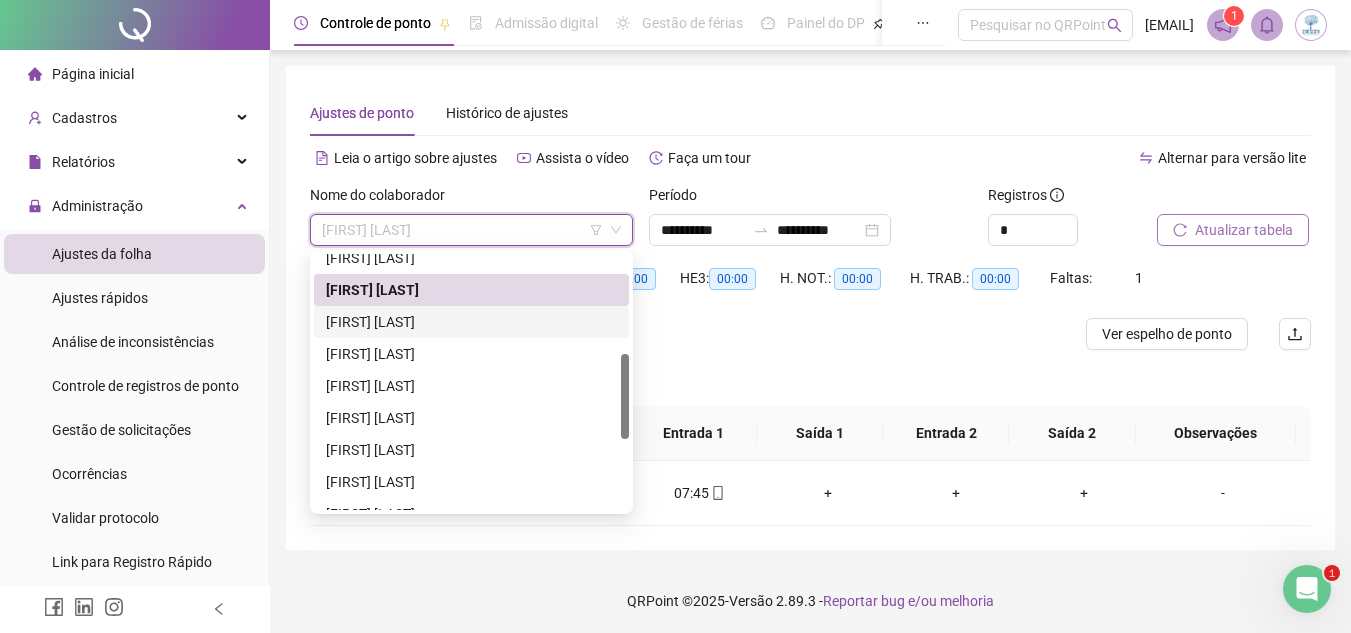 click on "[FIRST] [LAST]" at bounding box center [471, 322] 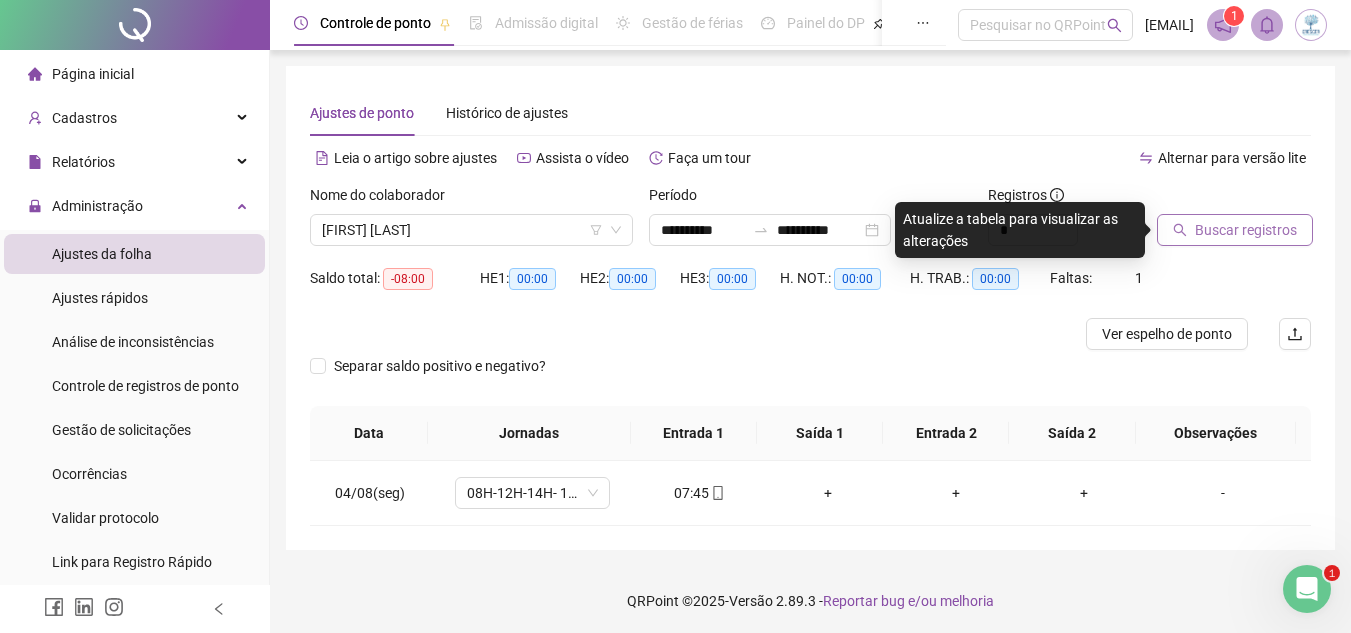 click on "Buscar registros" at bounding box center [1246, 230] 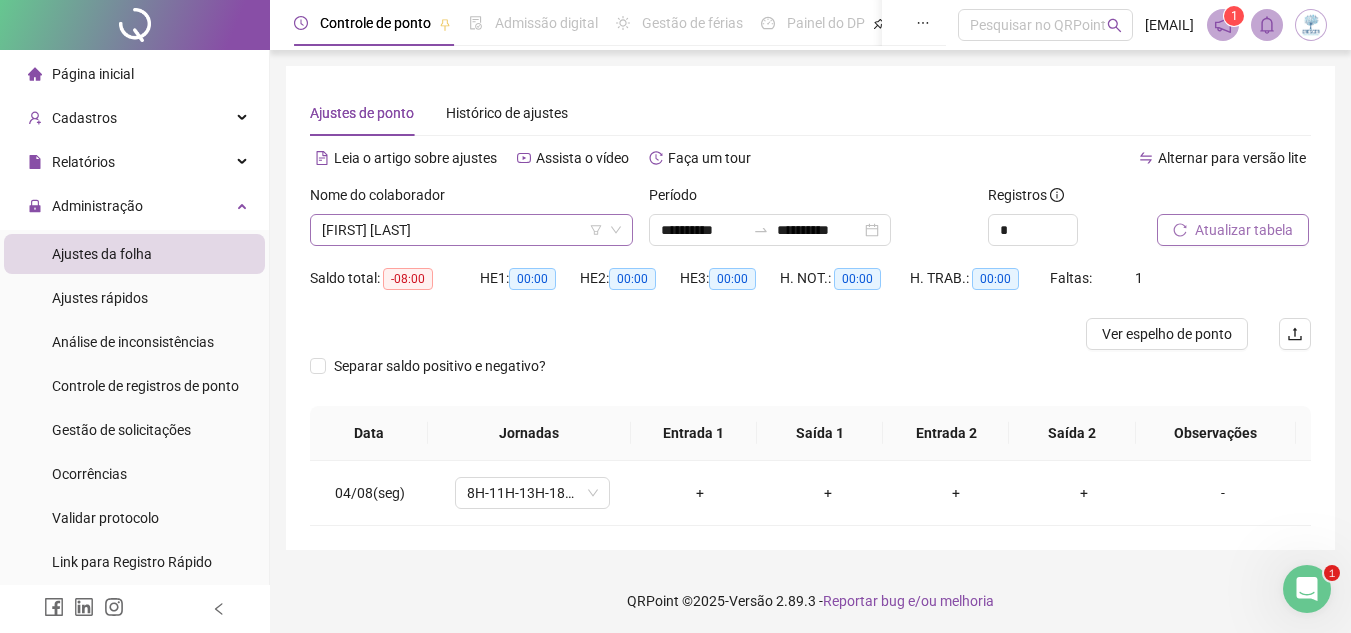 click on "[FIRST] [LAST]" at bounding box center (471, 230) 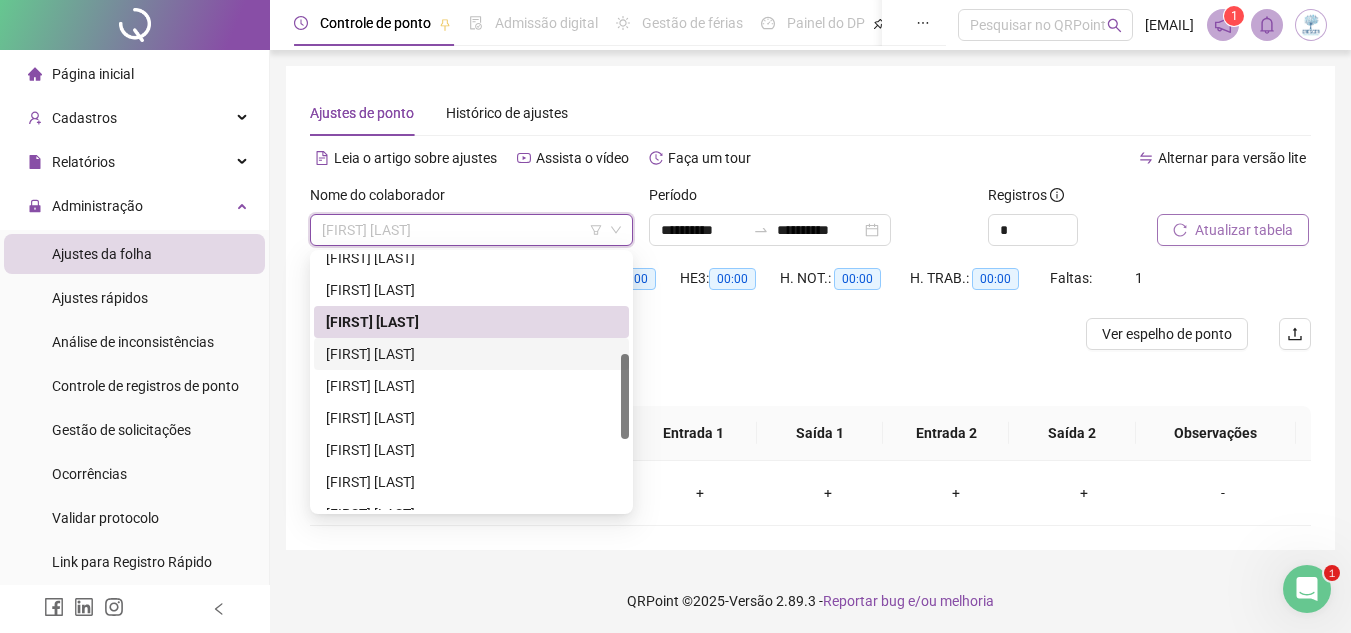 click on "[FIRST] [LAST]" at bounding box center [471, 354] 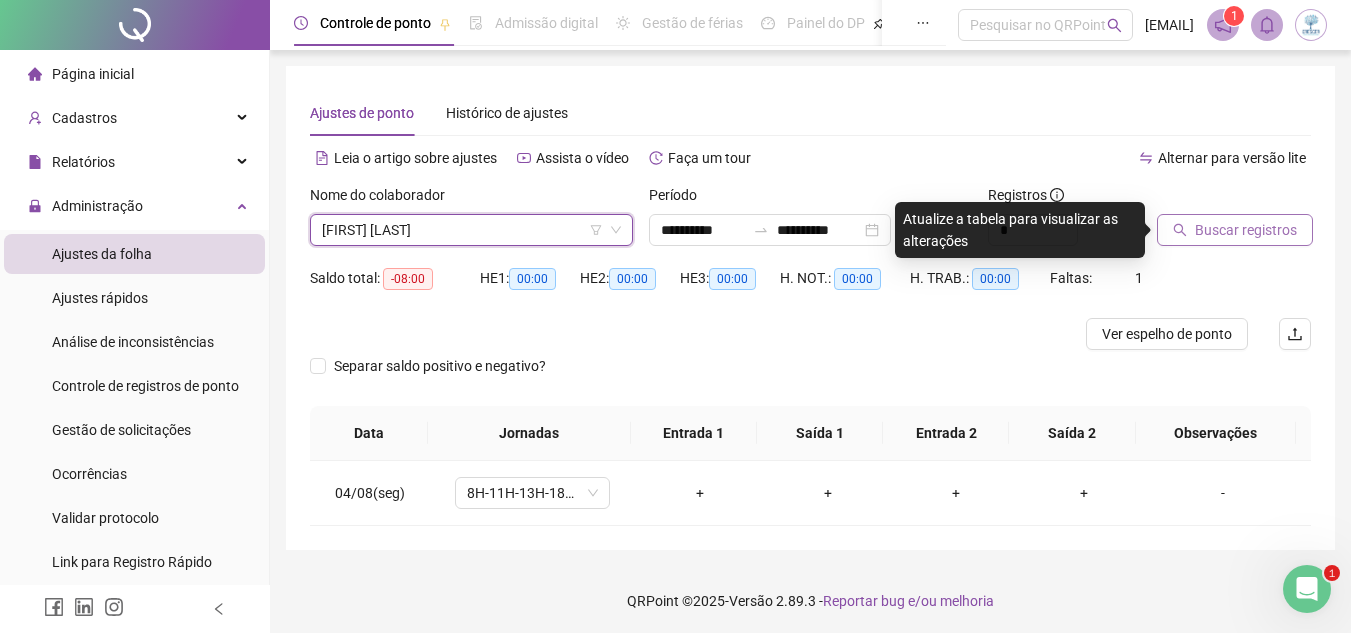 click on "Buscar registros" at bounding box center (1235, 230) 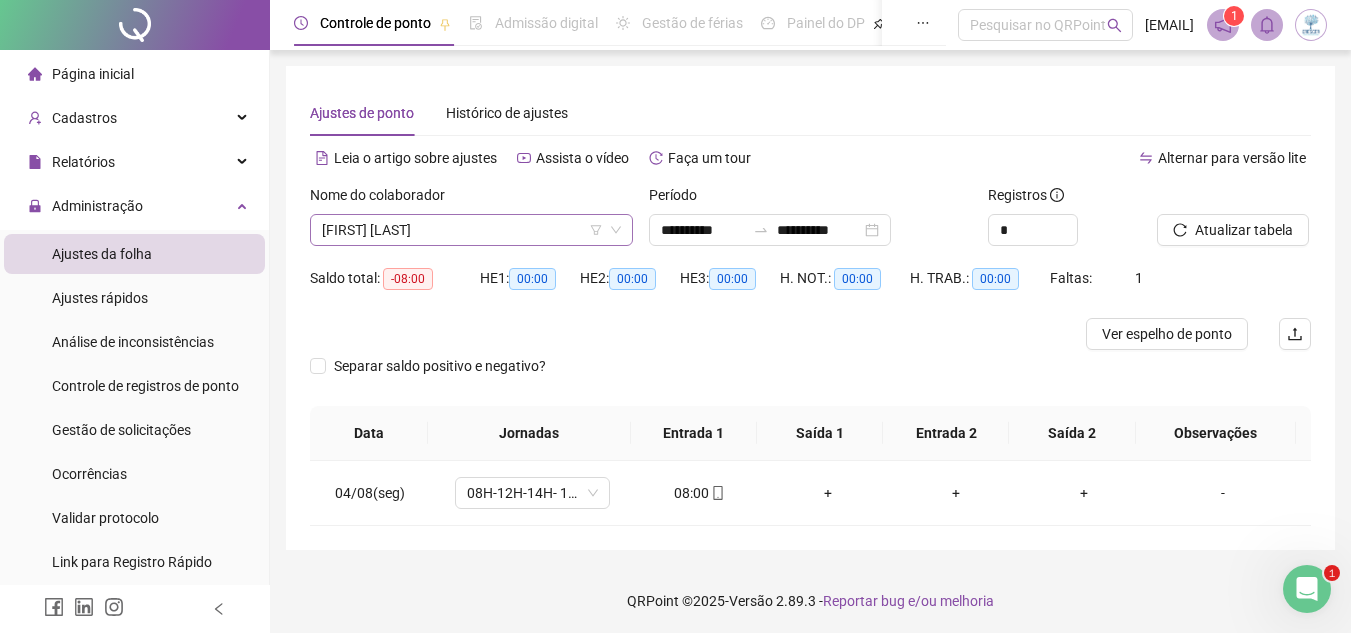 click on "[FIRST] [LAST]" at bounding box center [471, 230] 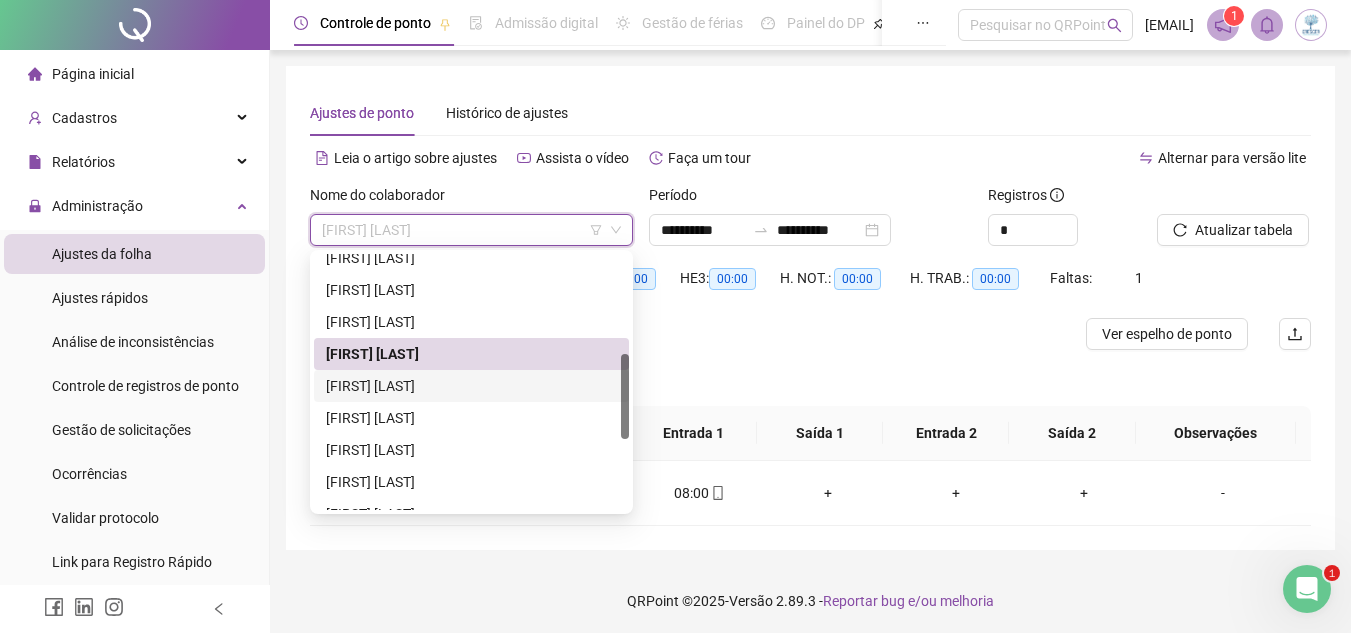 click on "[FIRST] [LAST]" at bounding box center (471, 386) 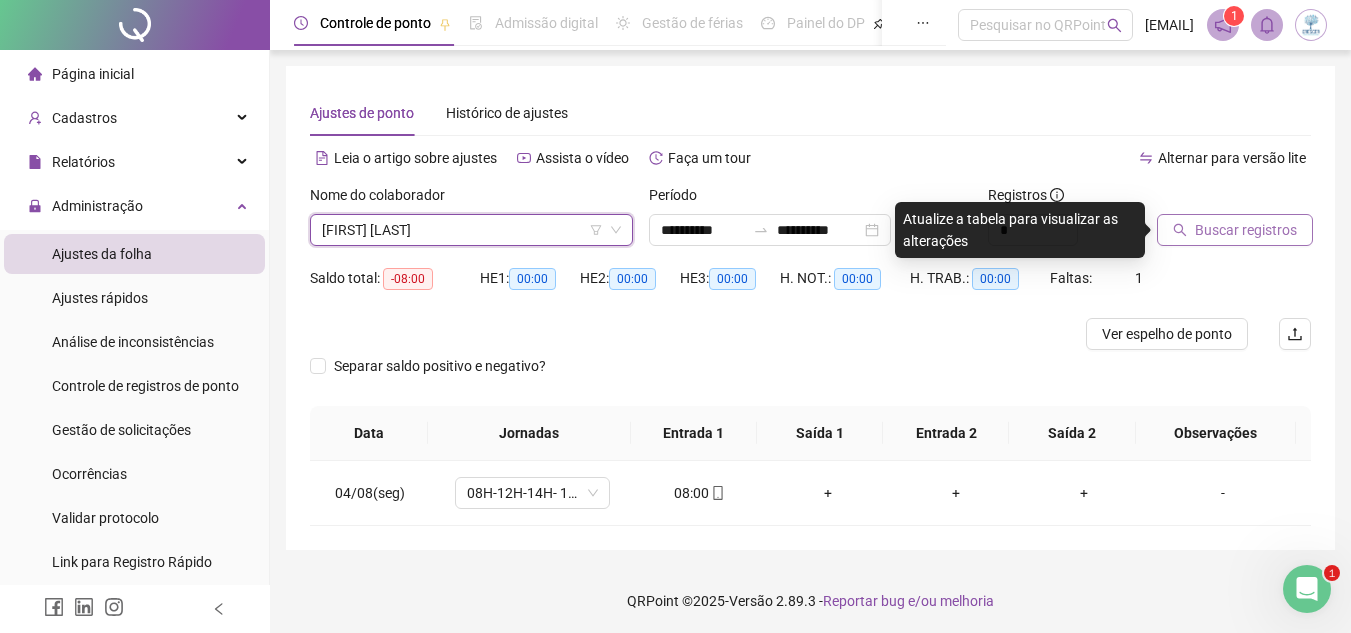 click on "Buscar registros" at bounding box center (1246, 230) 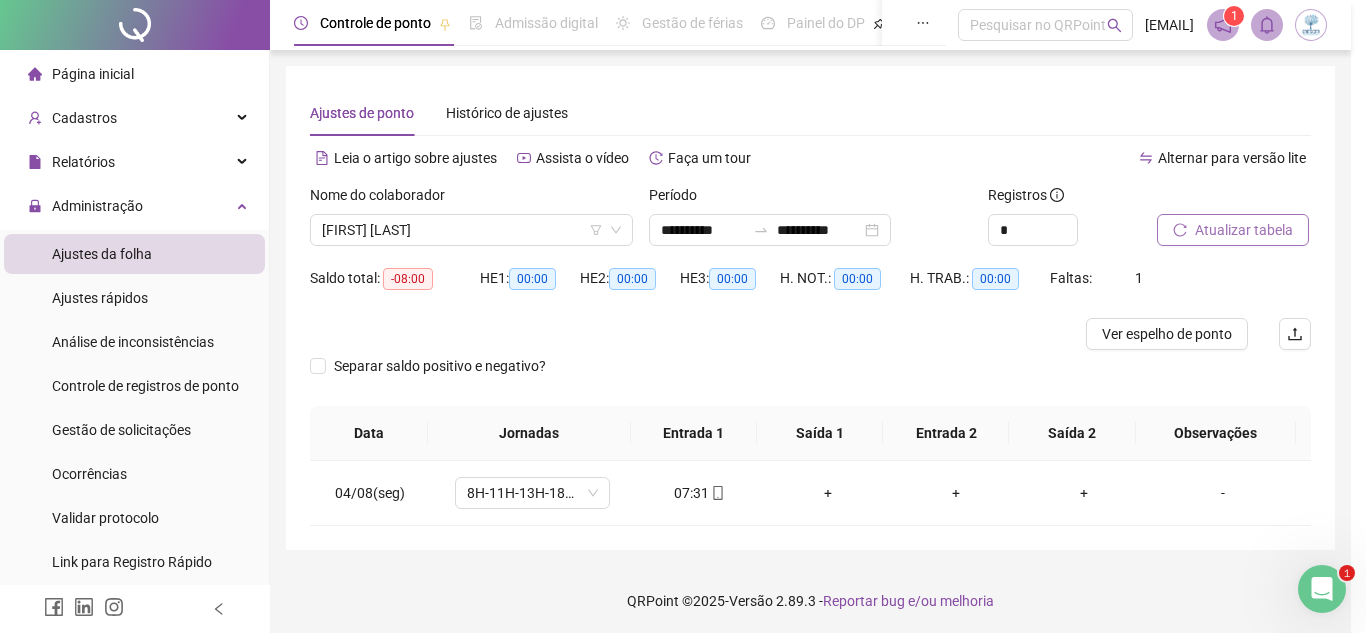 click on "Buscando registros Os registros de ponto estão sendo buscados... OK" at bounding box center (683, 316) 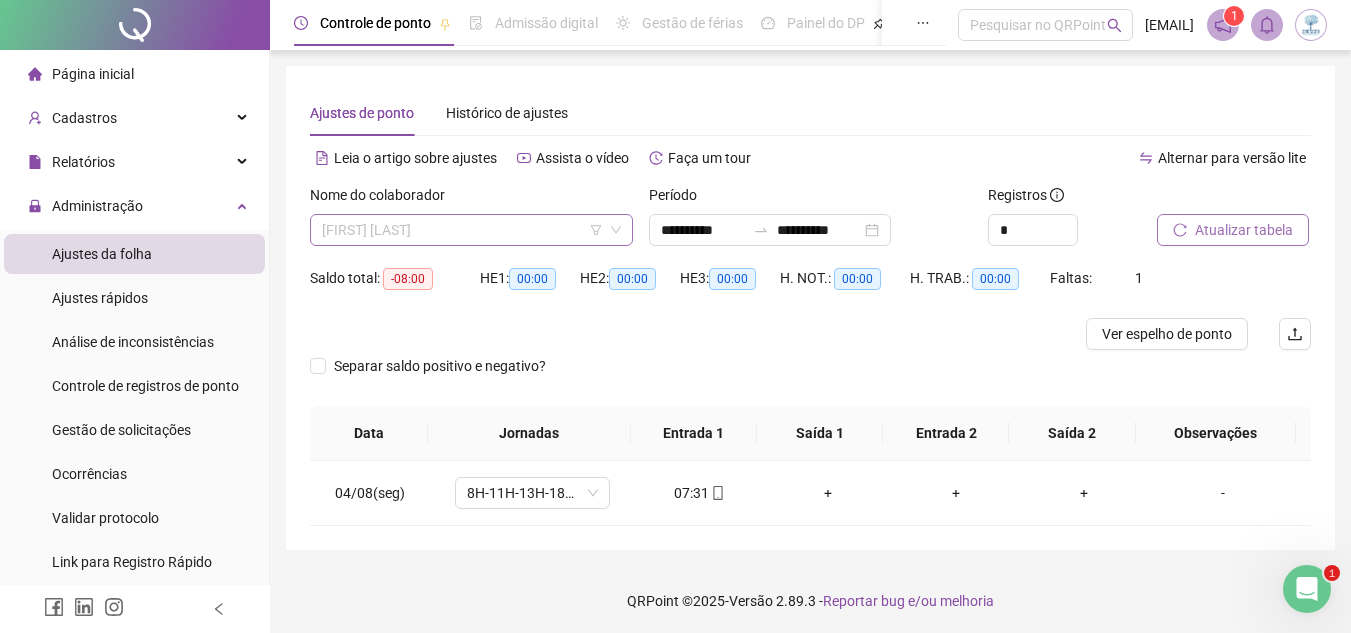 click on "[FIRST] [LAST]" at bounding box center [471, 230] 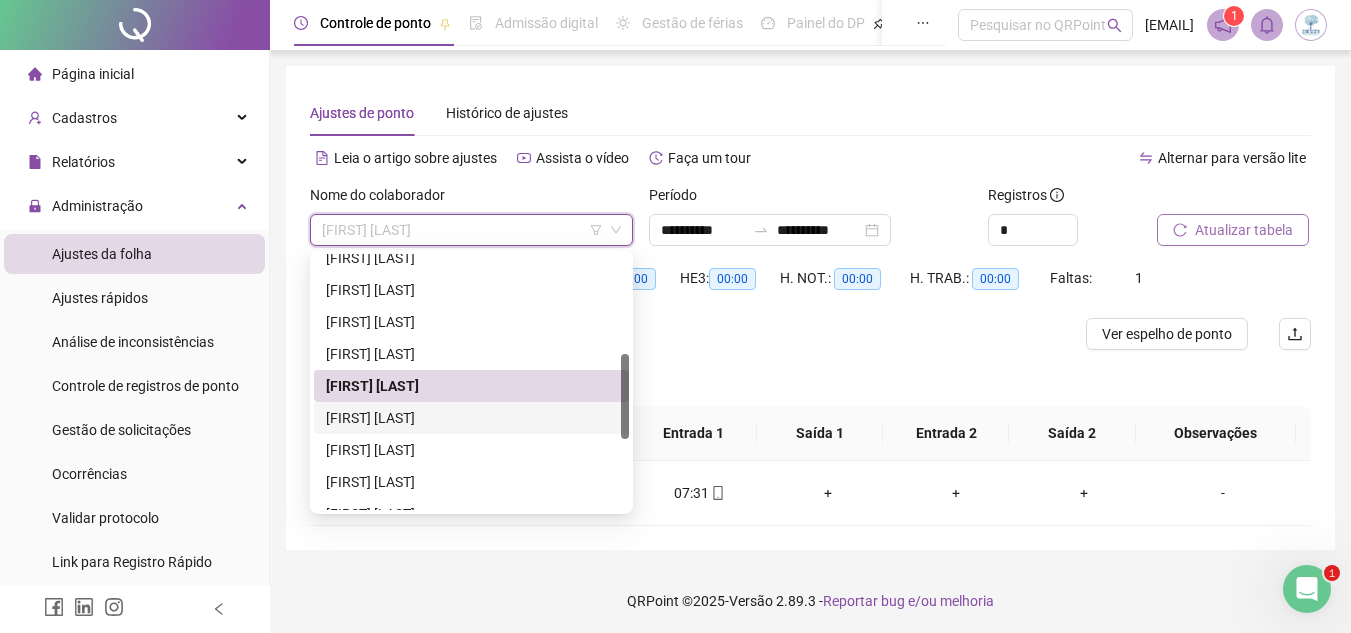 click on "[FIRST] [LAST]" at bounding box center [471, 418] 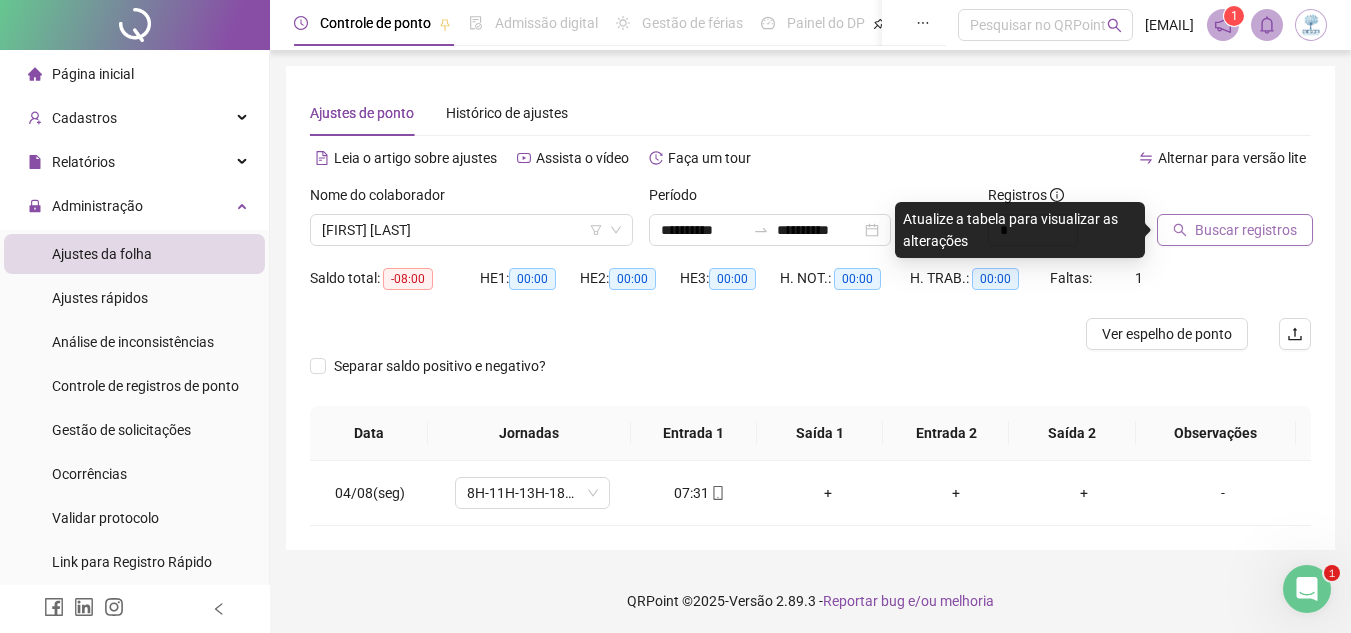 click on "Buscar registros" at bounding box center (1246, 230) 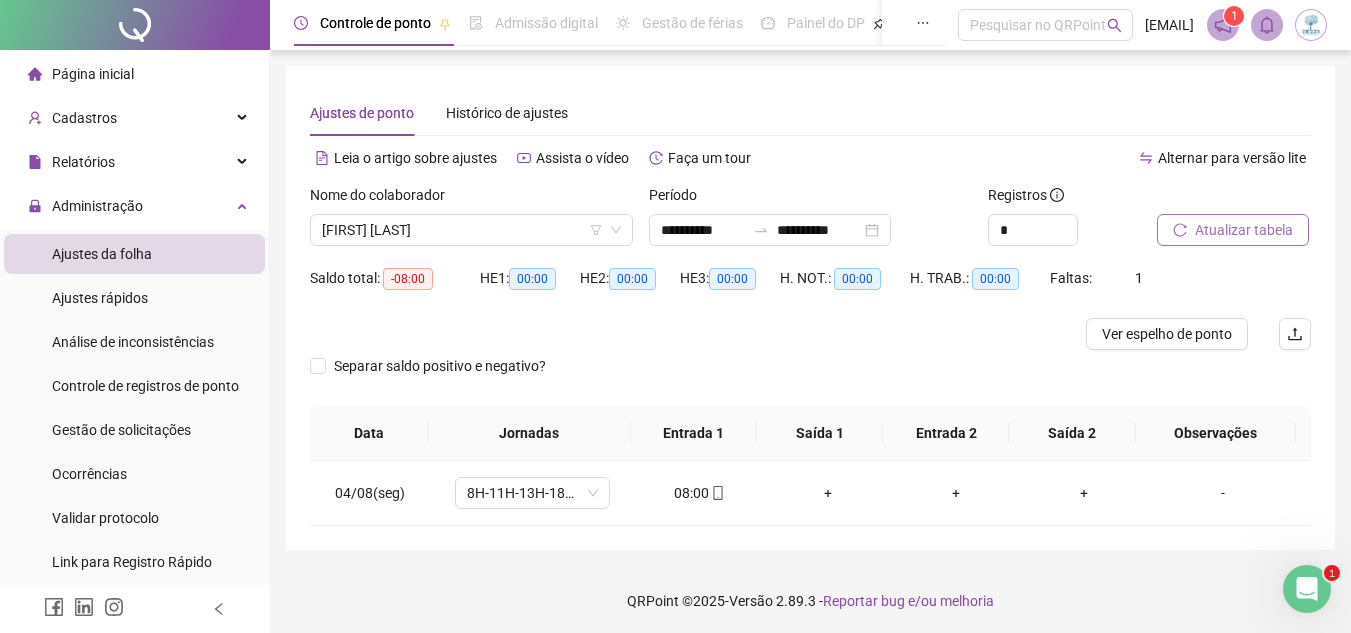 click on "[FIRST] [LAST]" at bounding box center (471, 230) 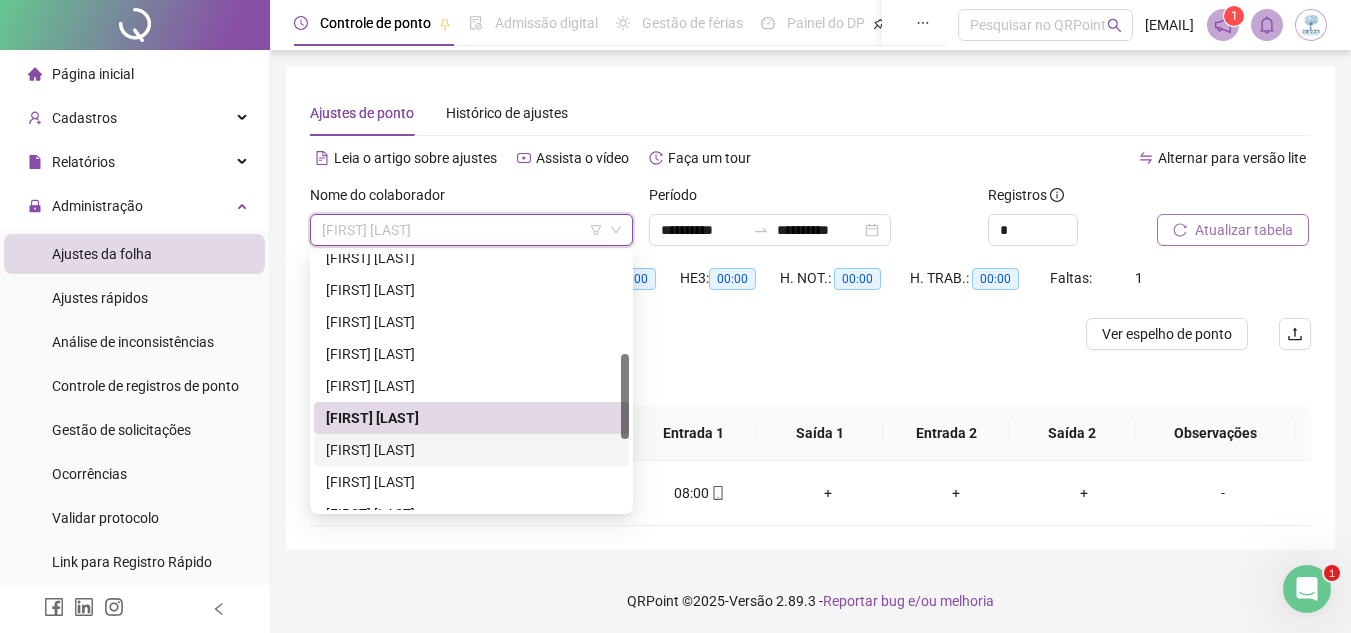 click on "[FIRST] [LAST]" at bounding box center [471, 450] 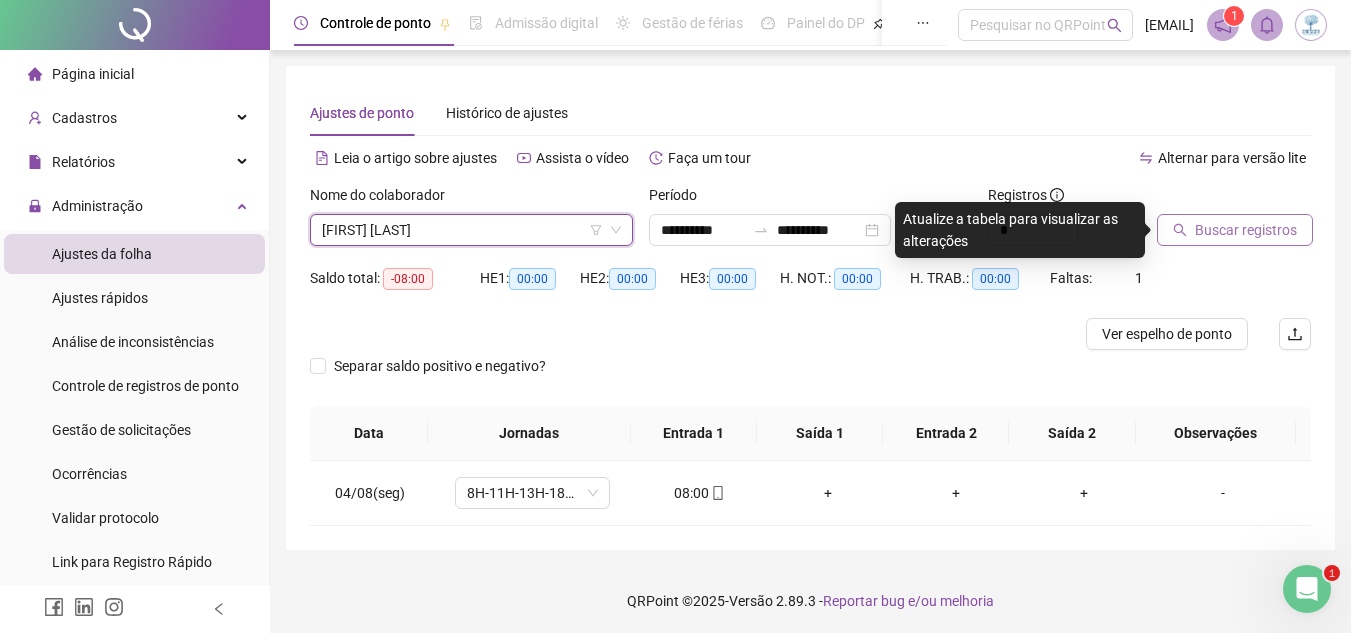 click on "Buscar registros" at bounding box center (1234, 223) 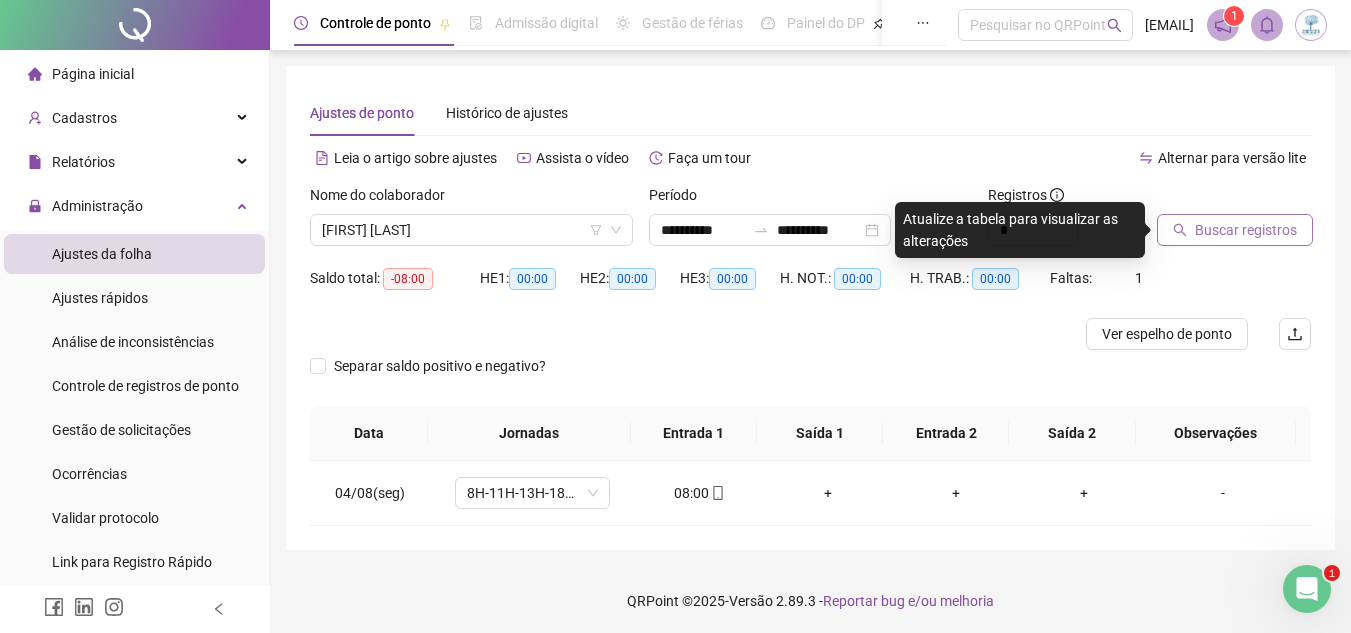 click on "Buscar registros" at bounding box center (1246, 230) 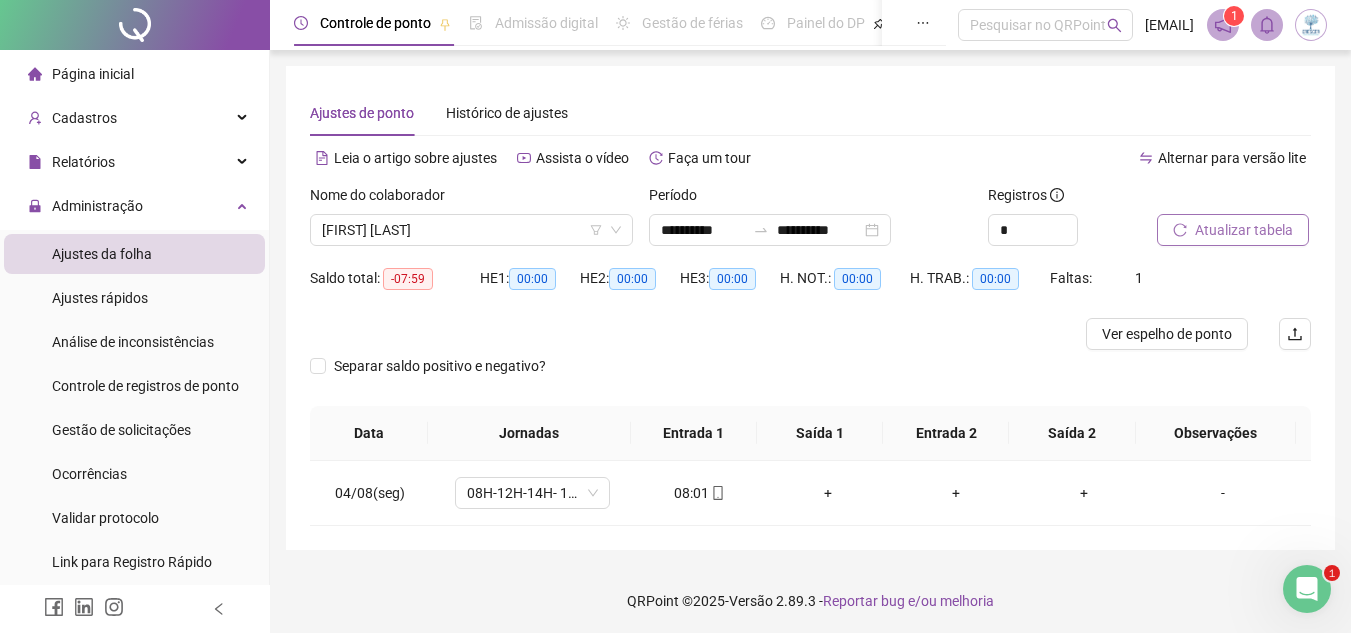 click on "[FIRST] [LAST]" at bounding box center (471, 230) 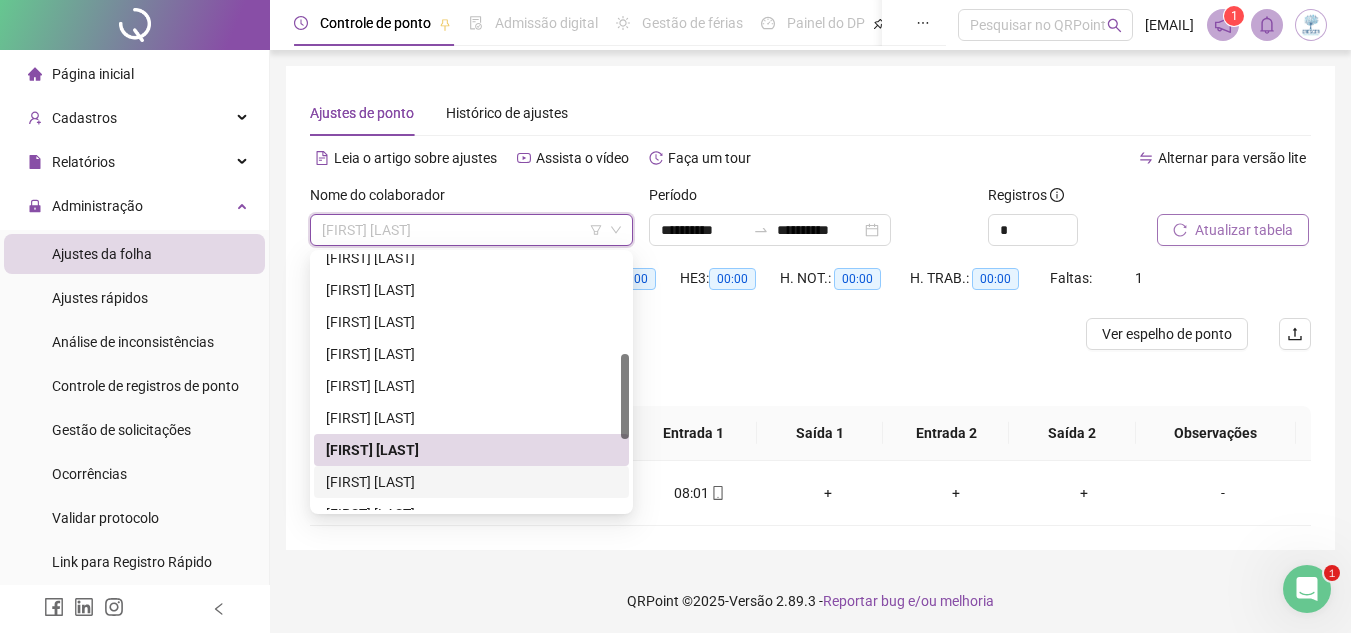 click on "[FIRST] [LAST]" at bounding box center (471, 482) 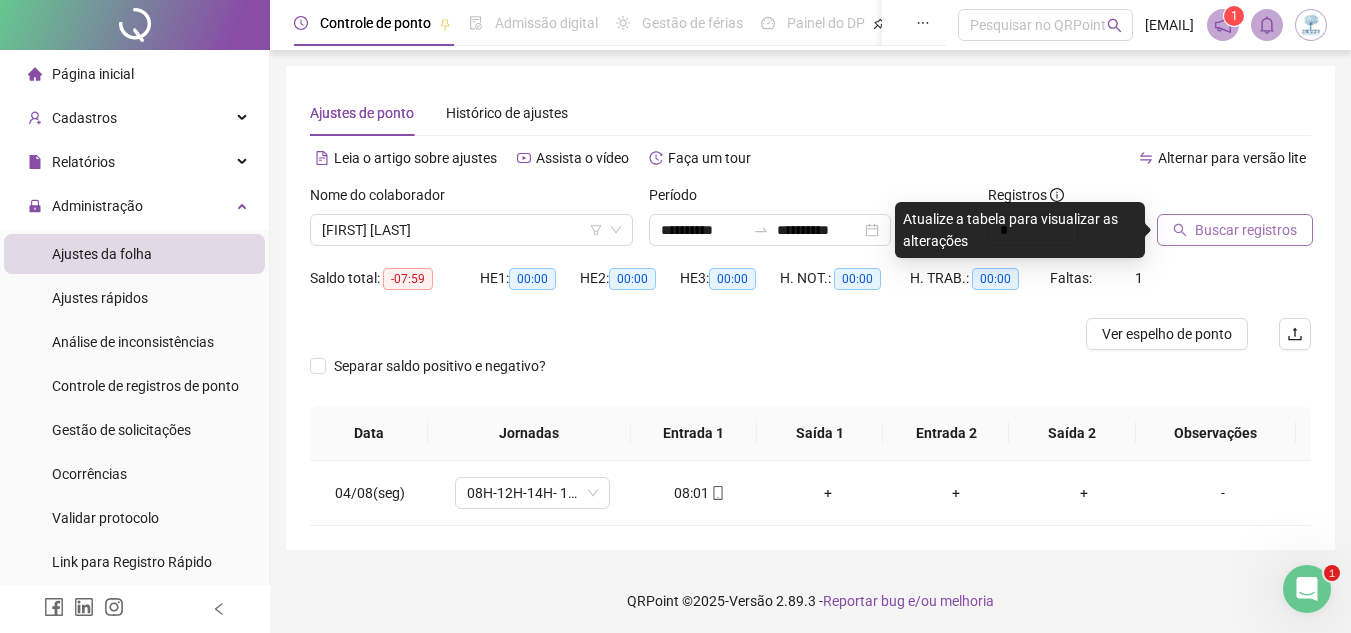 click on "Buscar registros" at bounding box center [1246, 230] 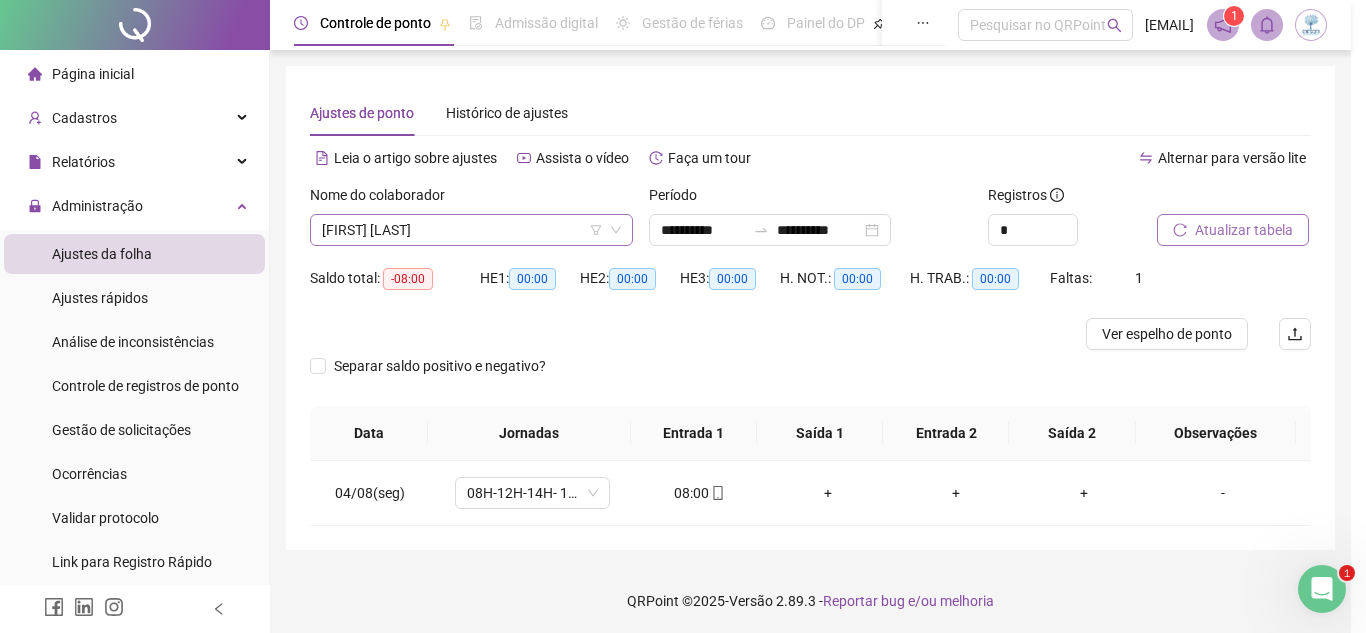 click on "[FIRST] [LAST]" at bounding box center [471, 230] 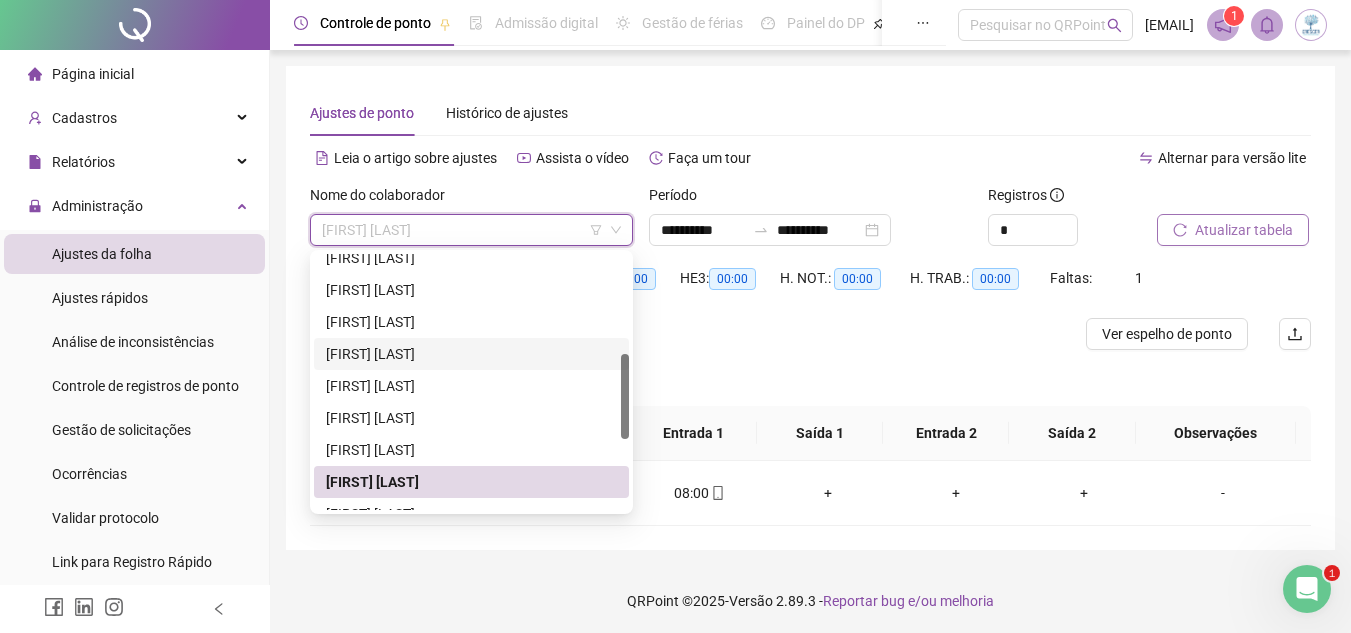 click on "[NUMBER] [NUMBER] [NUMBER] [FIRST] [LAST] [FIRST] [LAST] [FIRST] [LAST] [FIRST] [LAST] [FIRST] [LAST] [FIRST] [LAST] [FIRST] [LAST] [FIRST] [LAST] [FIRST] [LAST]" at bounding box center (471, 382) 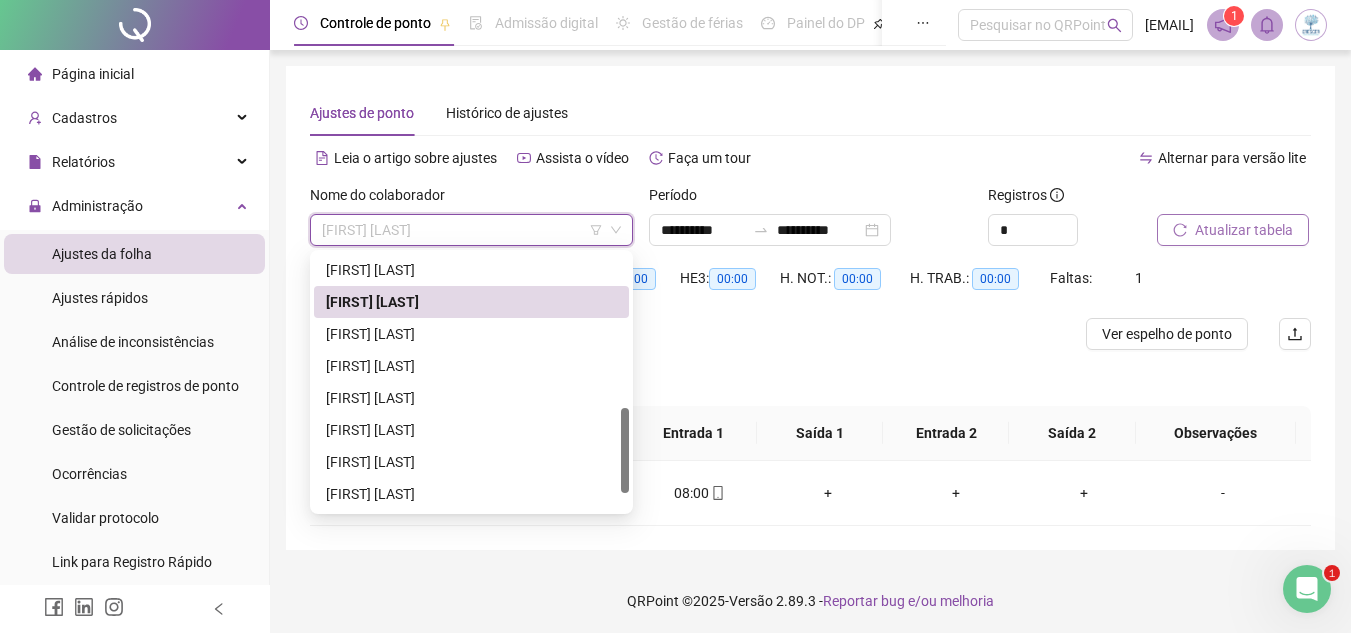 scroll, scrollTop: 512, scrollLeft: 0, axis: vertical 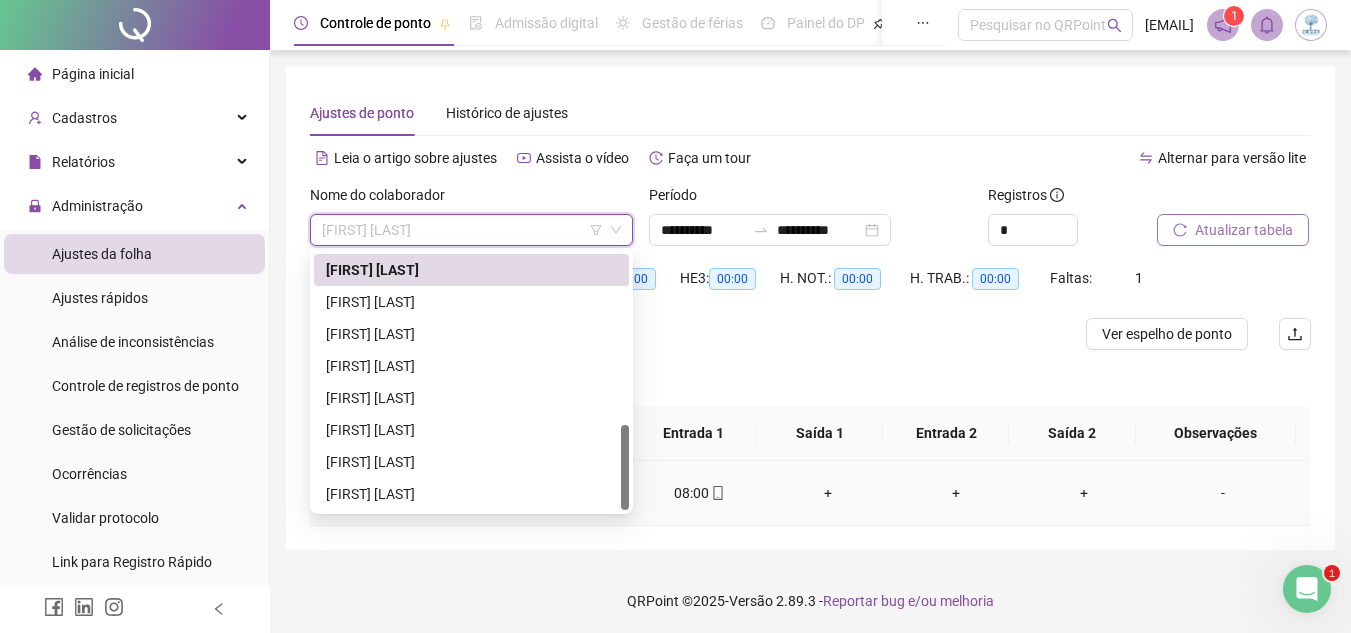 drag, startPoint x: 627, startPoint y: 408, endPoint x: 634, endPoint y: 493, distance: 85.28775 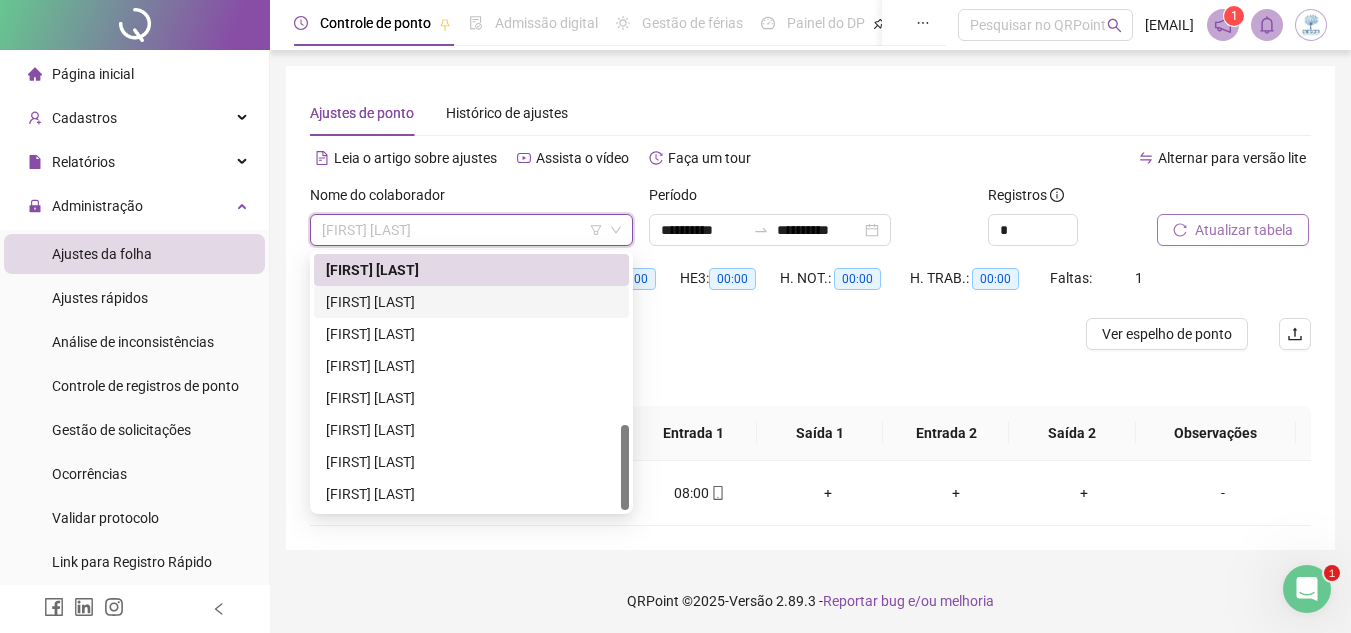 click on "[FIRST] [LAST]" at bounding box center [471, 302] 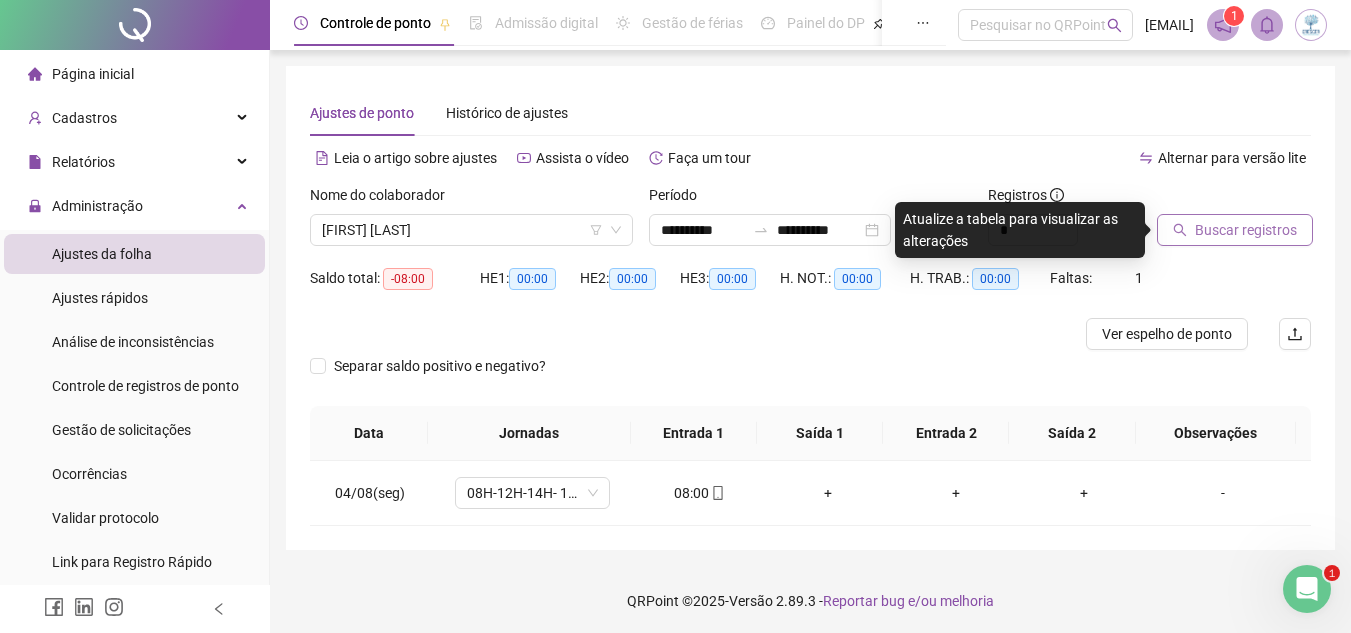 click on "Buscar registros" at bounding box center (1235, 230) 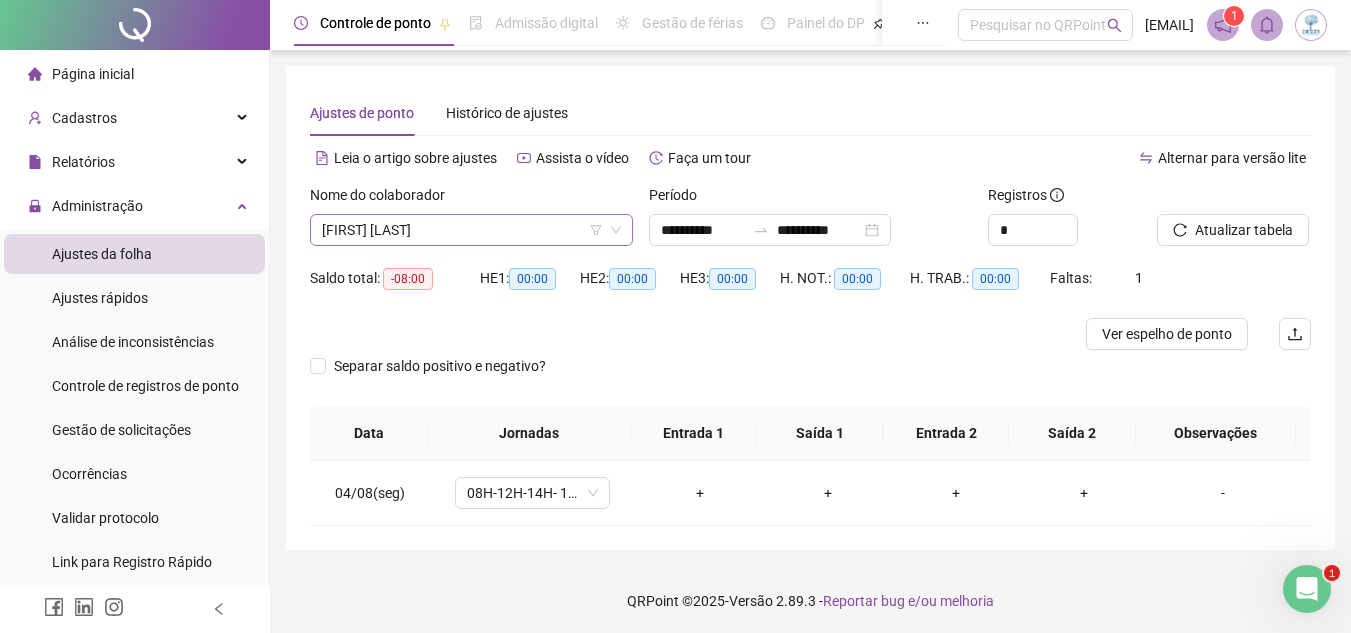 click on "[FIRST] [LAST]" at bounding box center (471, 230) 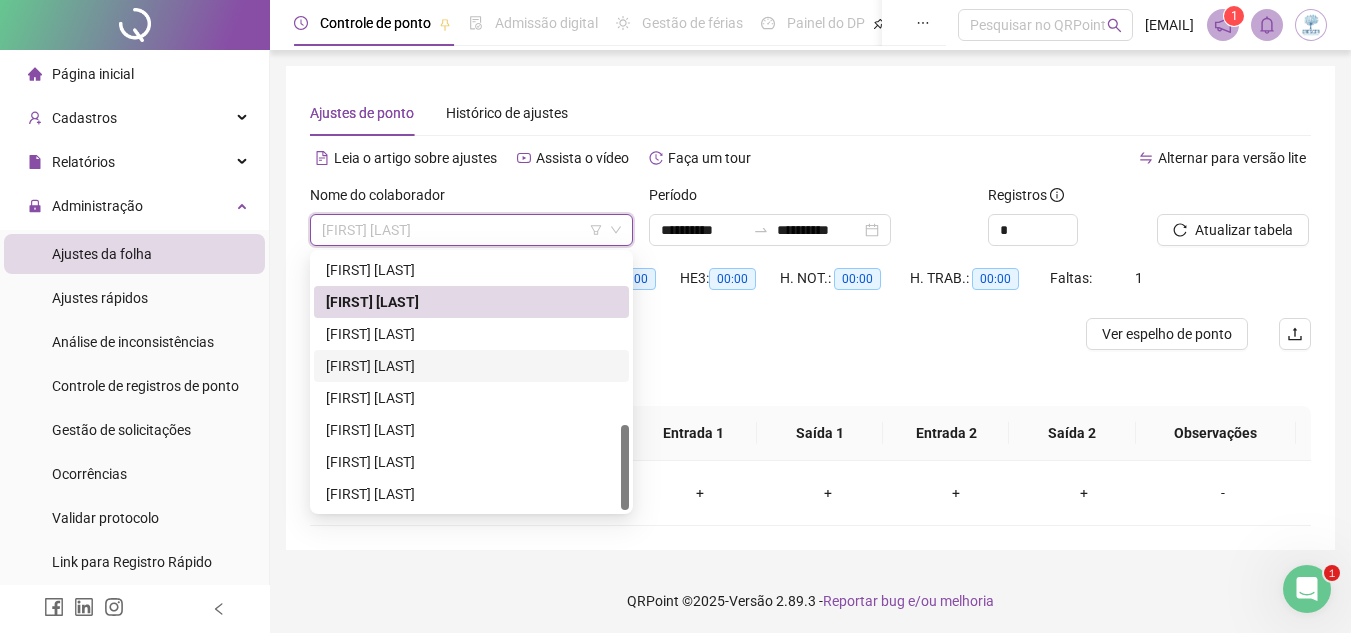 click on "[FIRST] [LAST]" at bounding box center (471, 366) 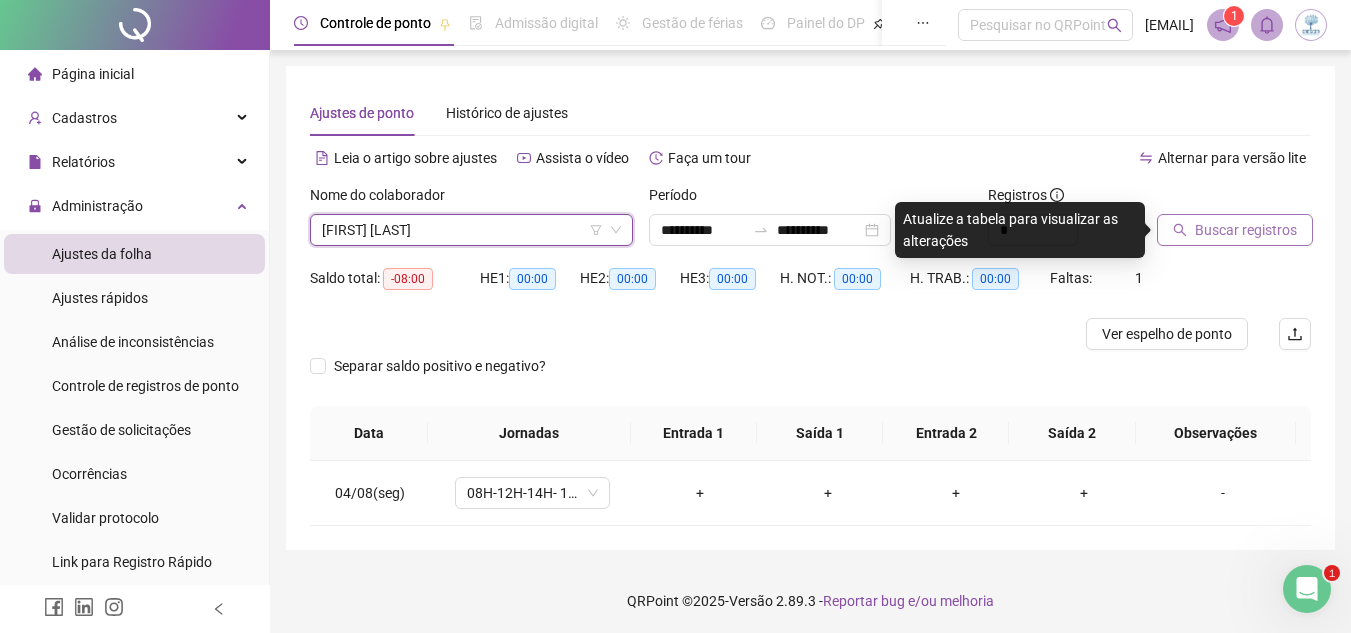 click 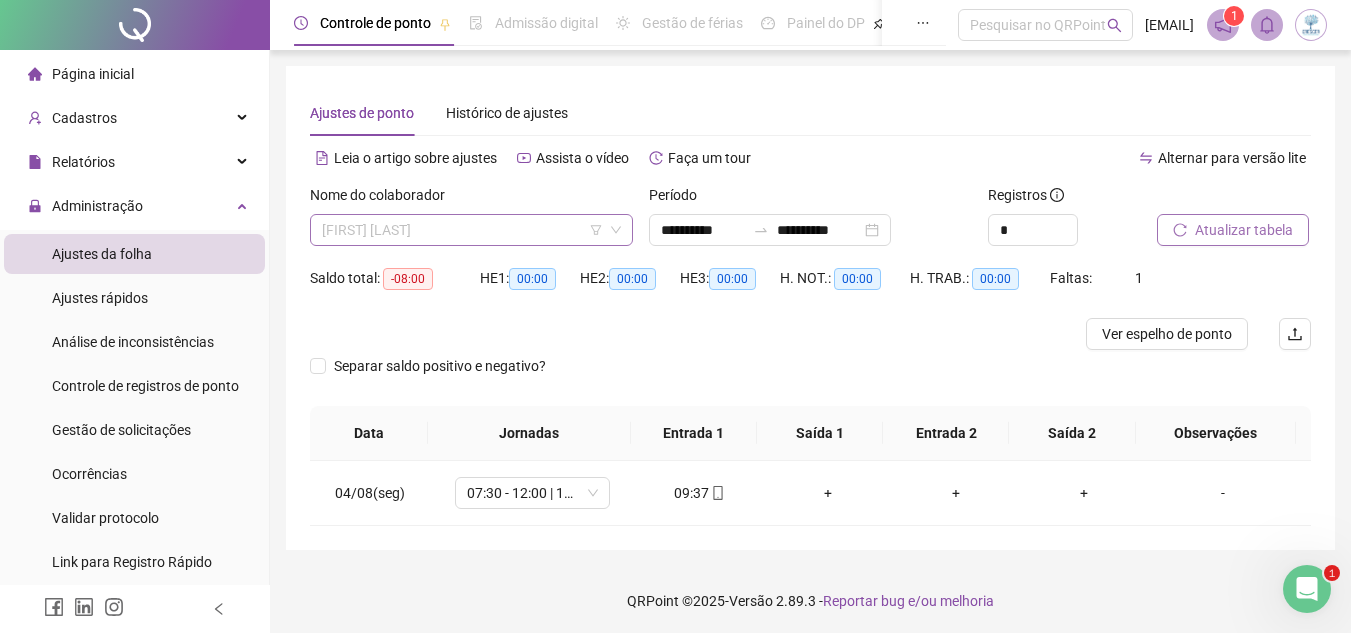 click on "[FIRST] [LAST]" at bounding box center (471, 230) 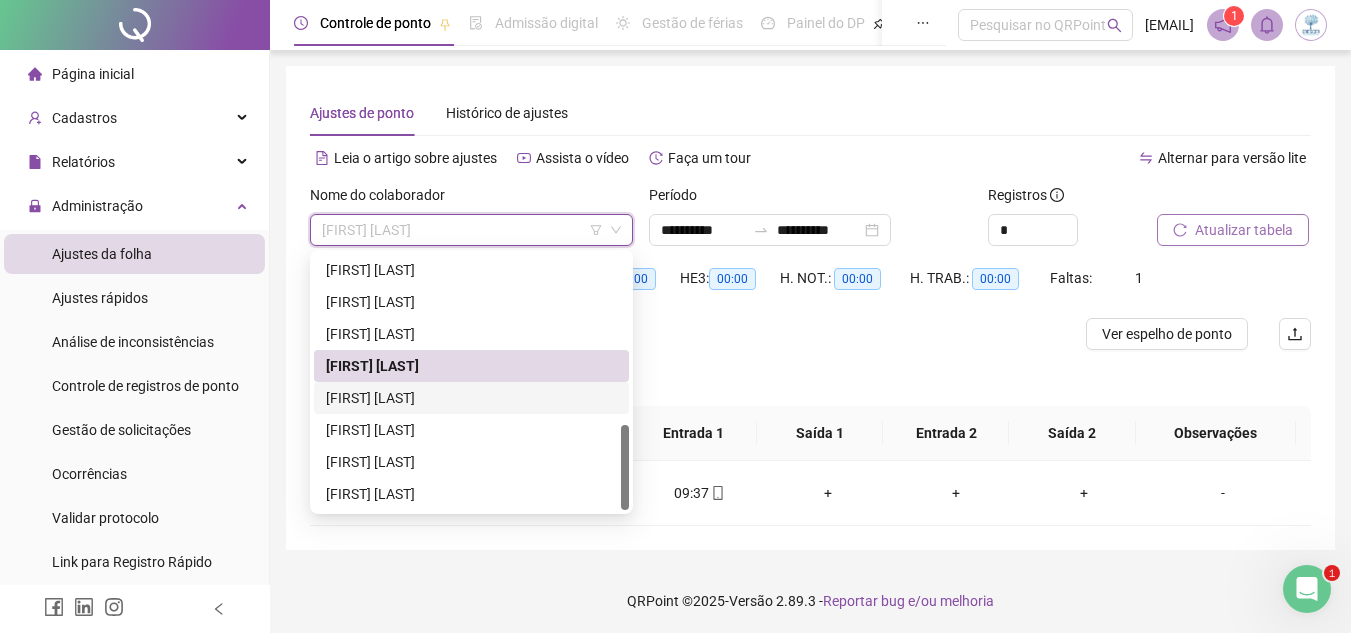 click on "[FIRST] [LAST]" at bounding box center (471, 398) 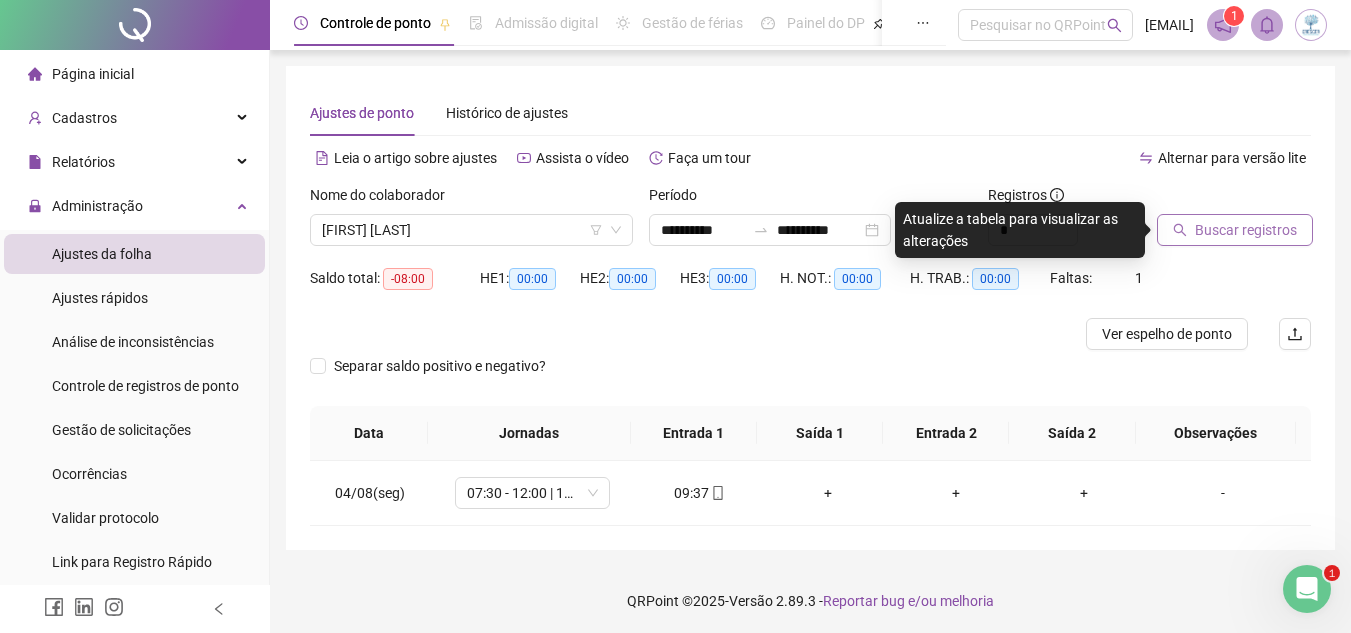 click on "Buscar registros" at bounding box center [1246, 230] 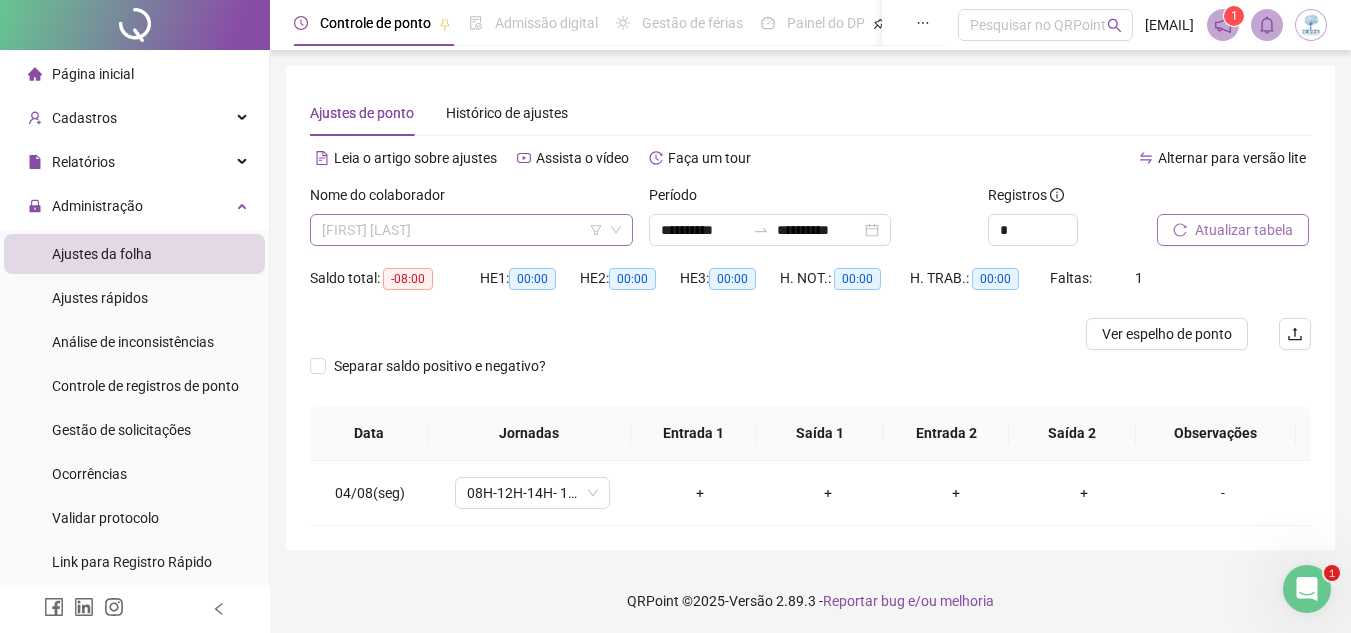 click on "[FIRST] [LAST]" at bounding box center (471, 230) 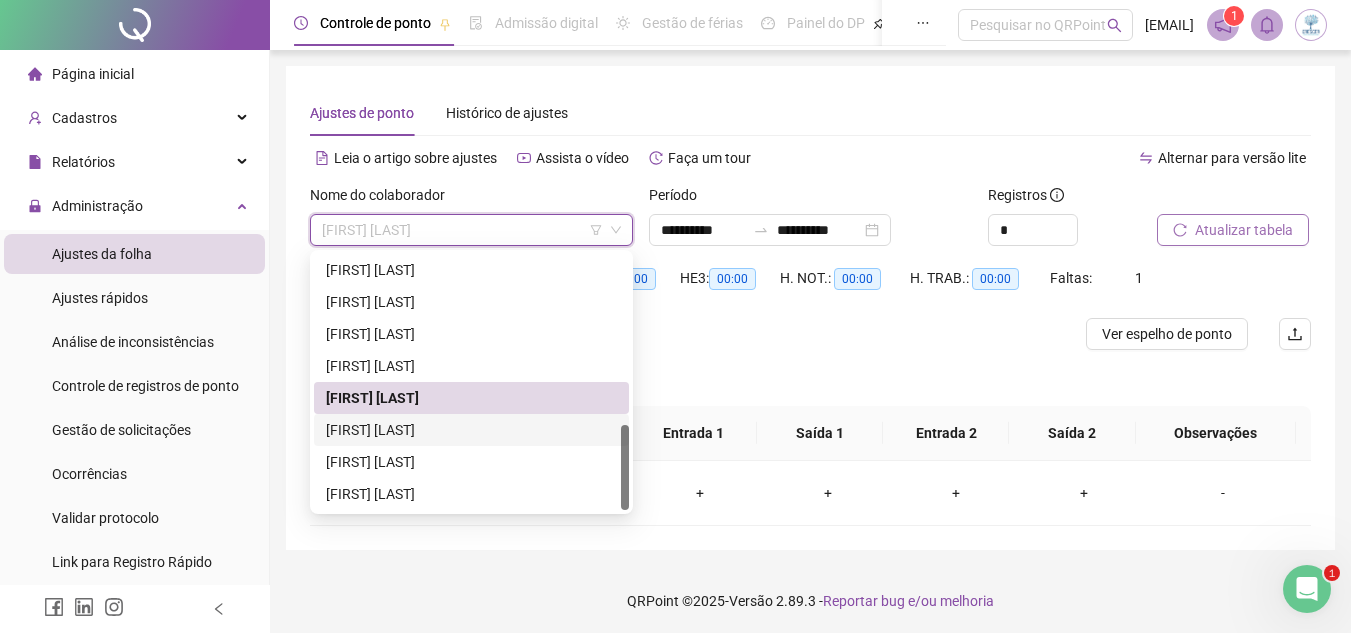 click on "[FIRST] [LAST]" at bounding box center (471, 430) 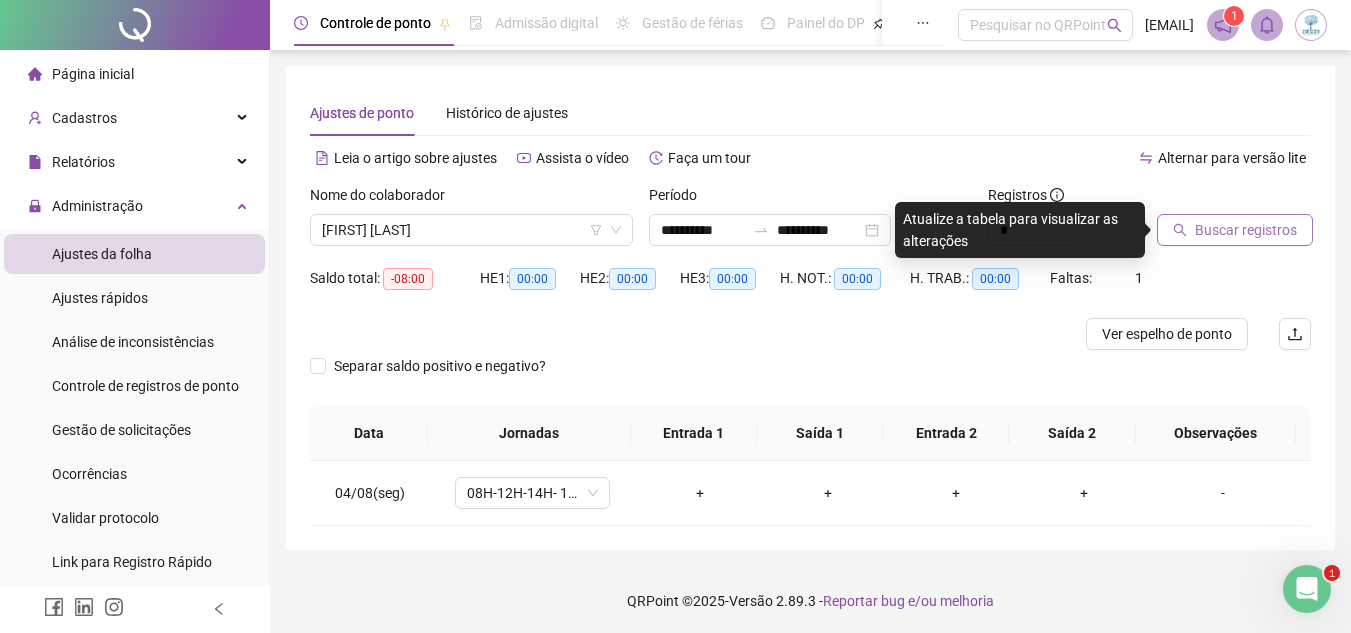 click on "Buscar registros" at bounding box center [1246, 230] 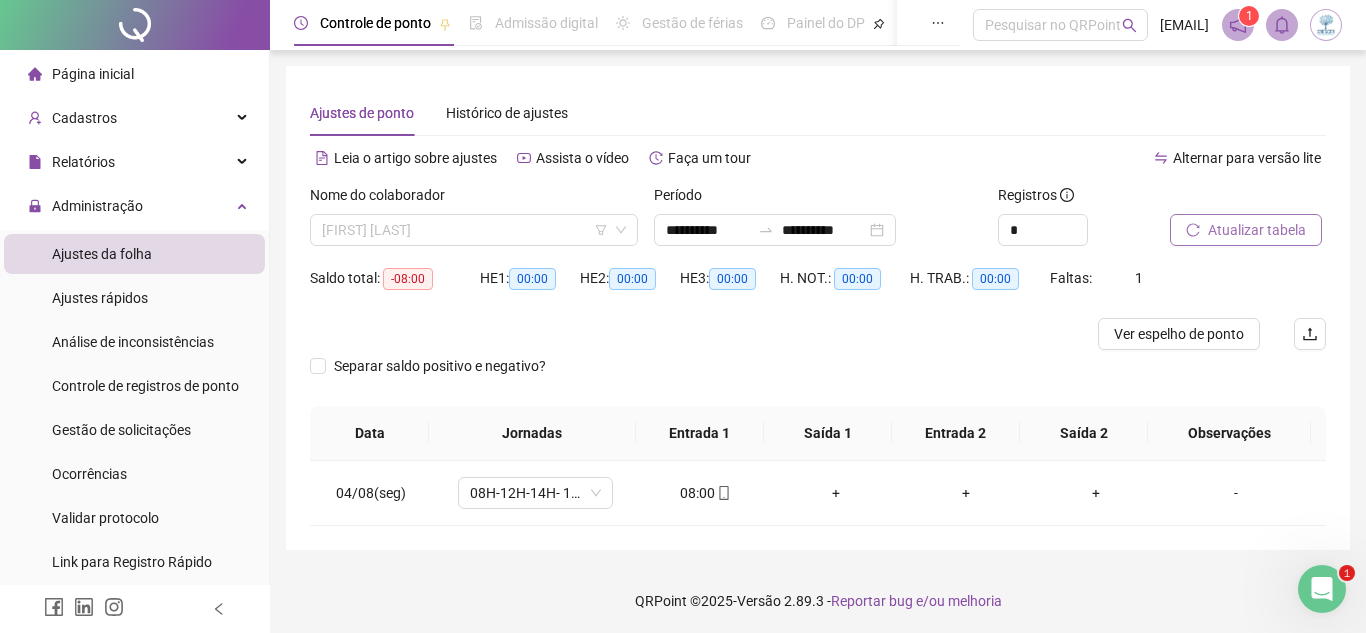 click on "[FIRST] [LAST]" at bounding box center (474, 230) 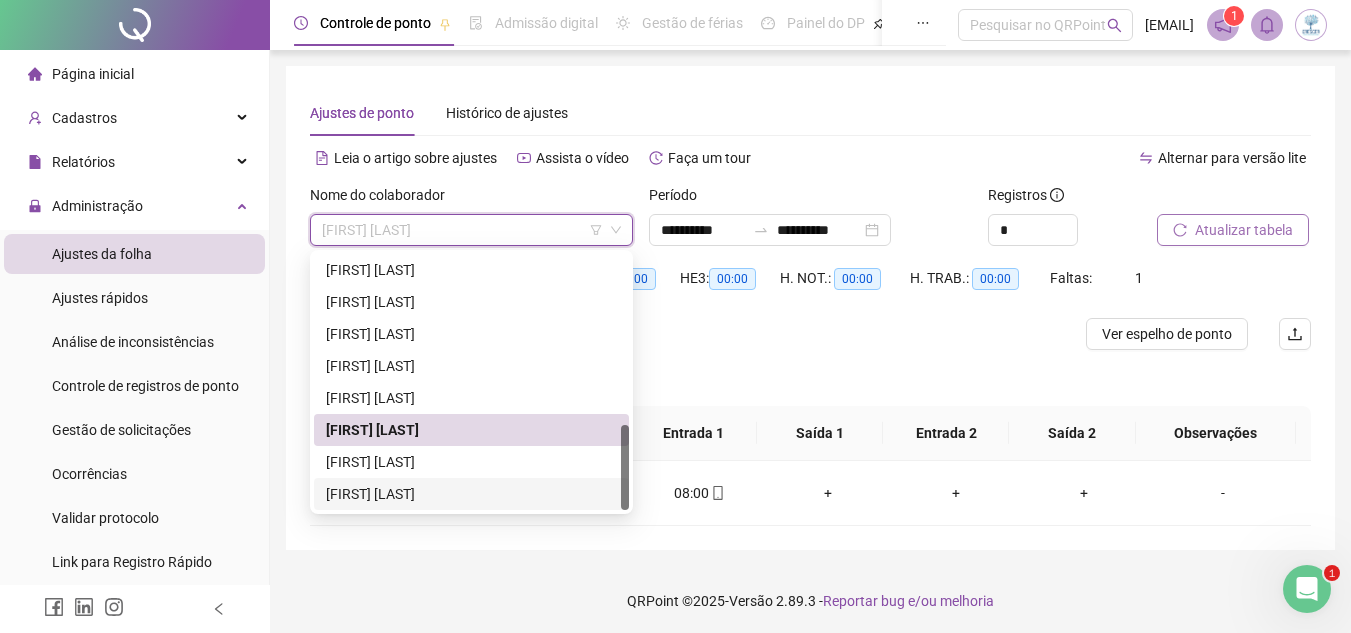 click on "[FIRST] [LAST]" at bounding box center (471, 494) 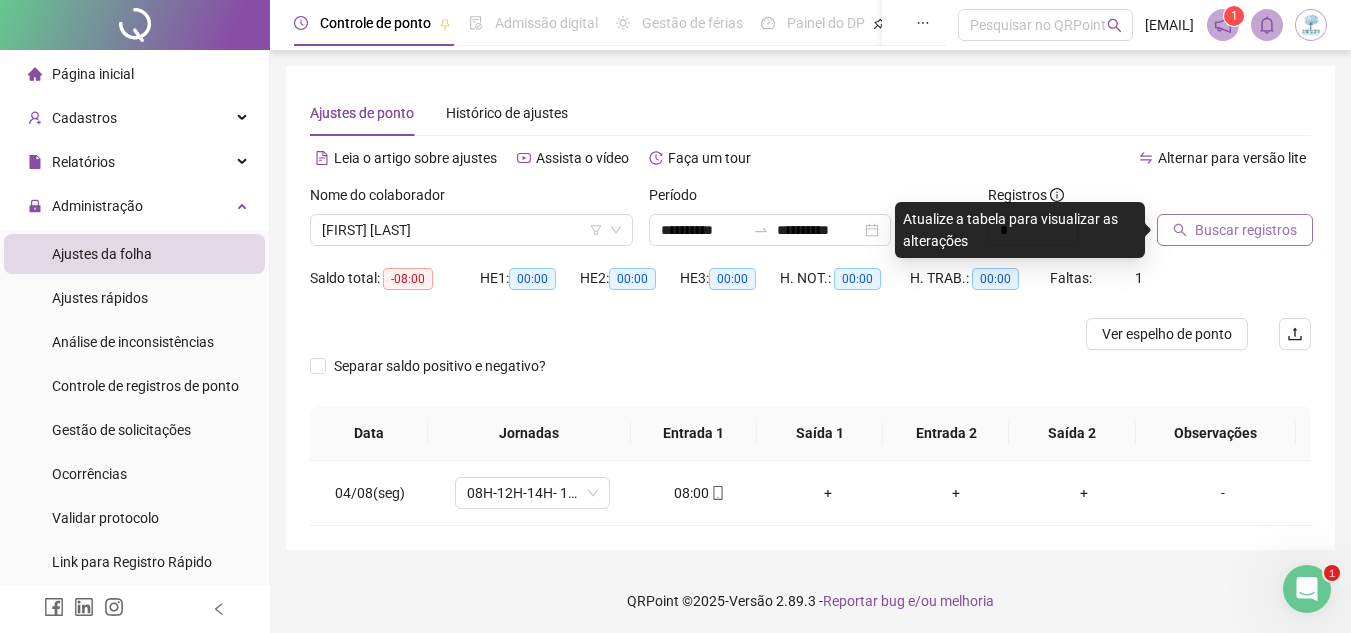click on "Buscar registros" at bounding box center (1246, 230) 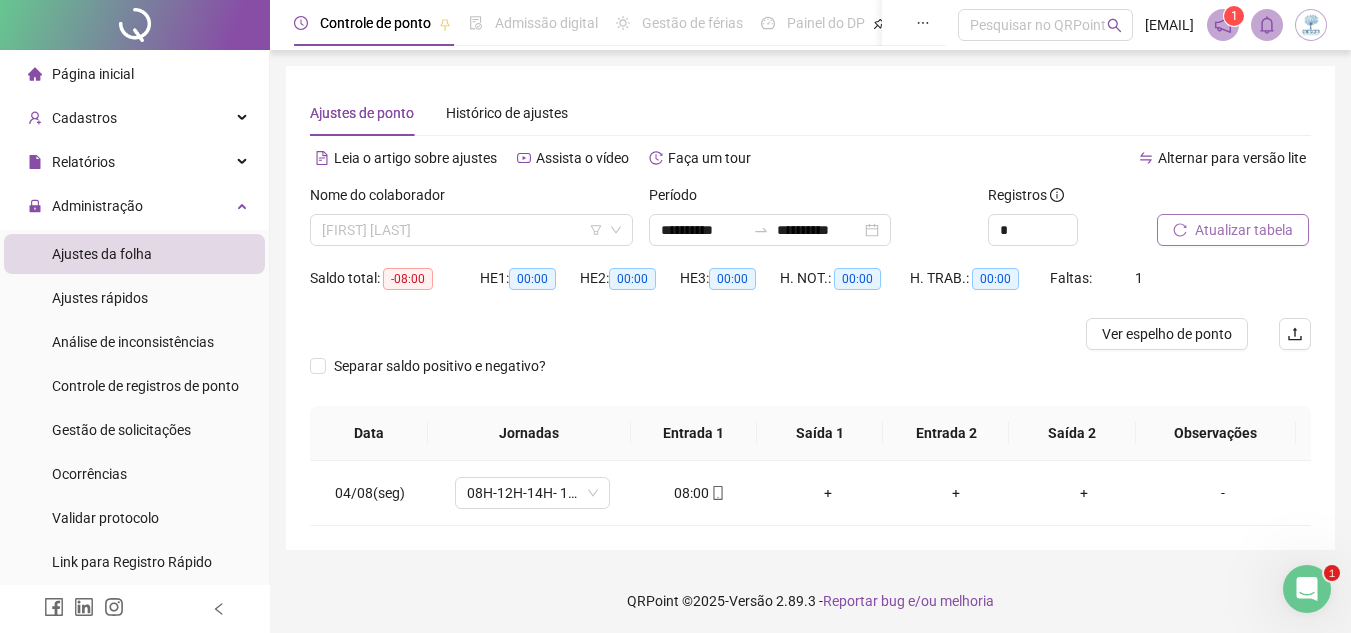 click on "[FIRST] [LAST]" at bounding box center [471, 230] 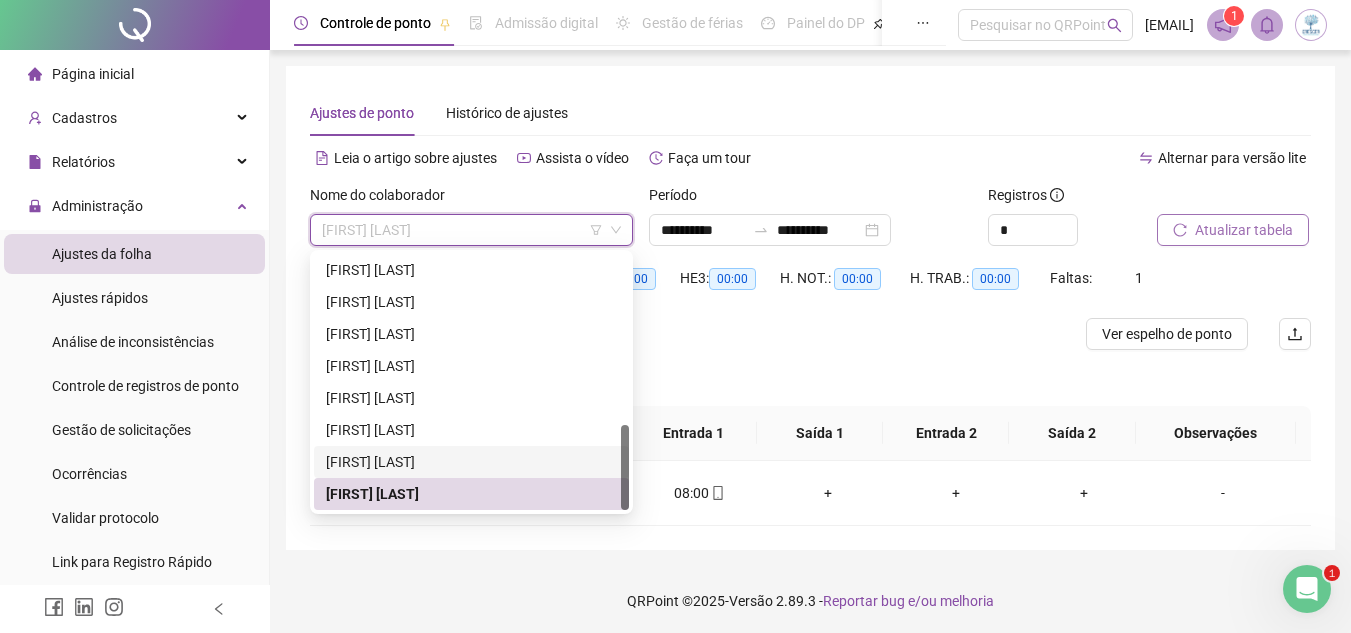 click on "[FIRST] [LAST]" at bounding box center [471, 462] 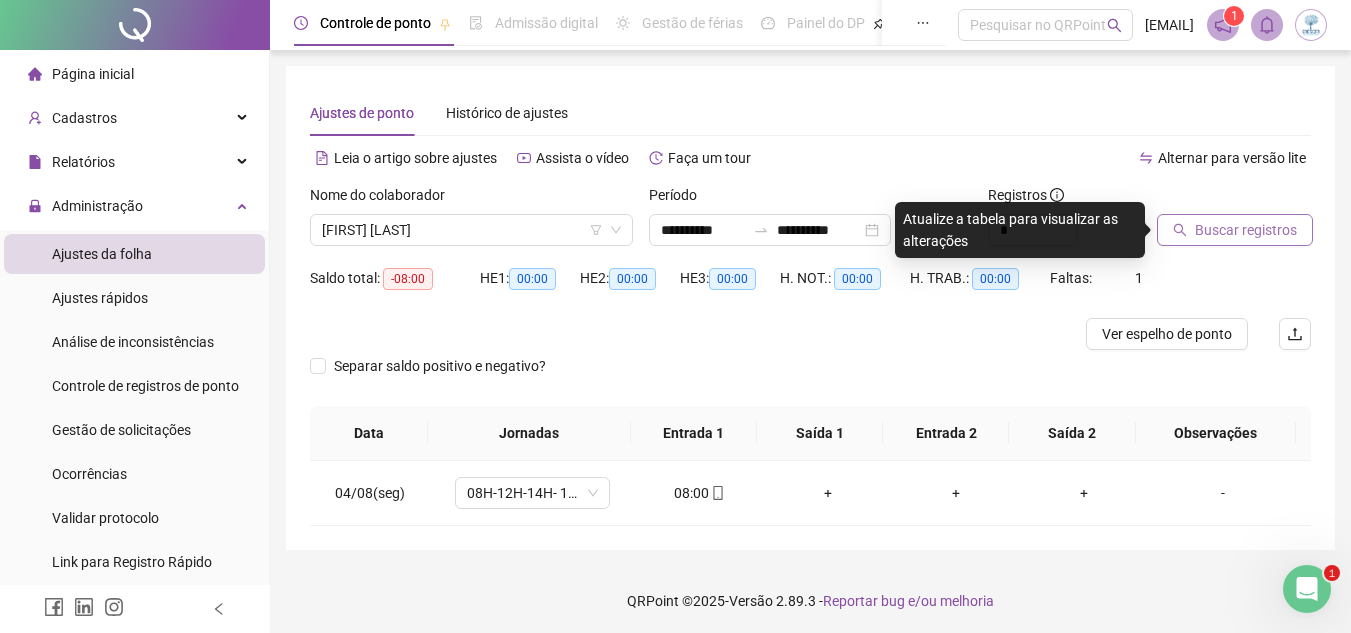 click on "Buscar registros" at bounding box center (1246, 230) 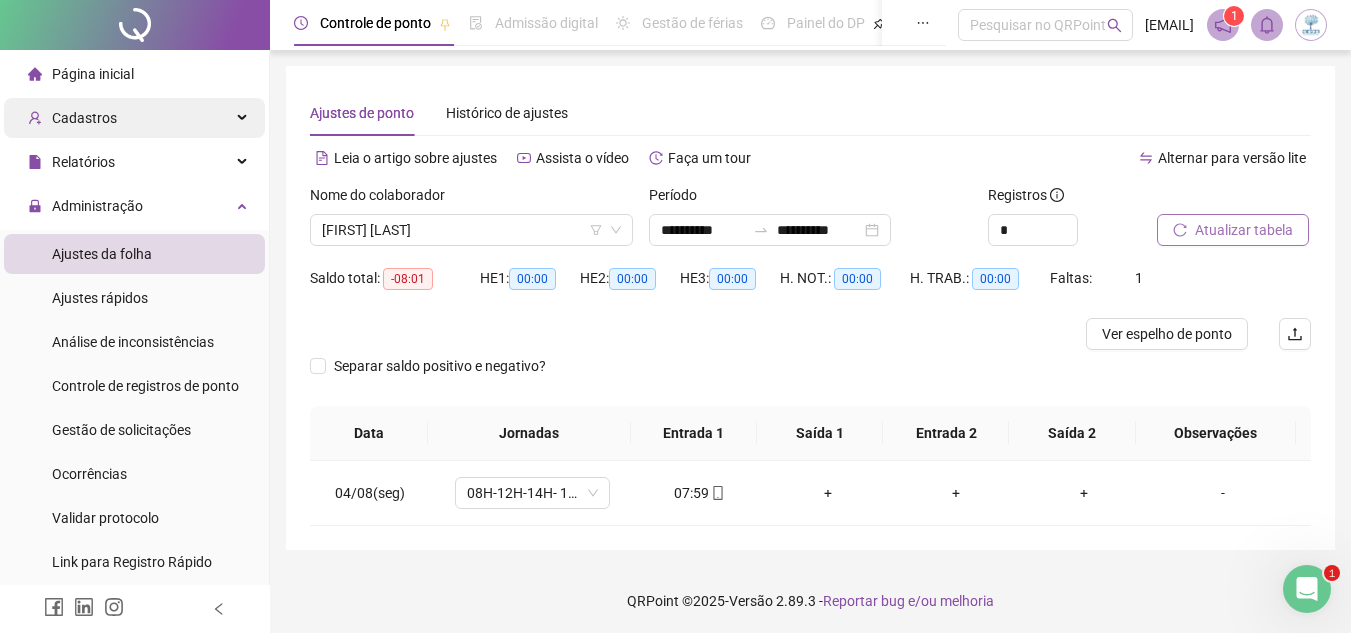 click on "Cadastros" at bounding box center [134, 118] 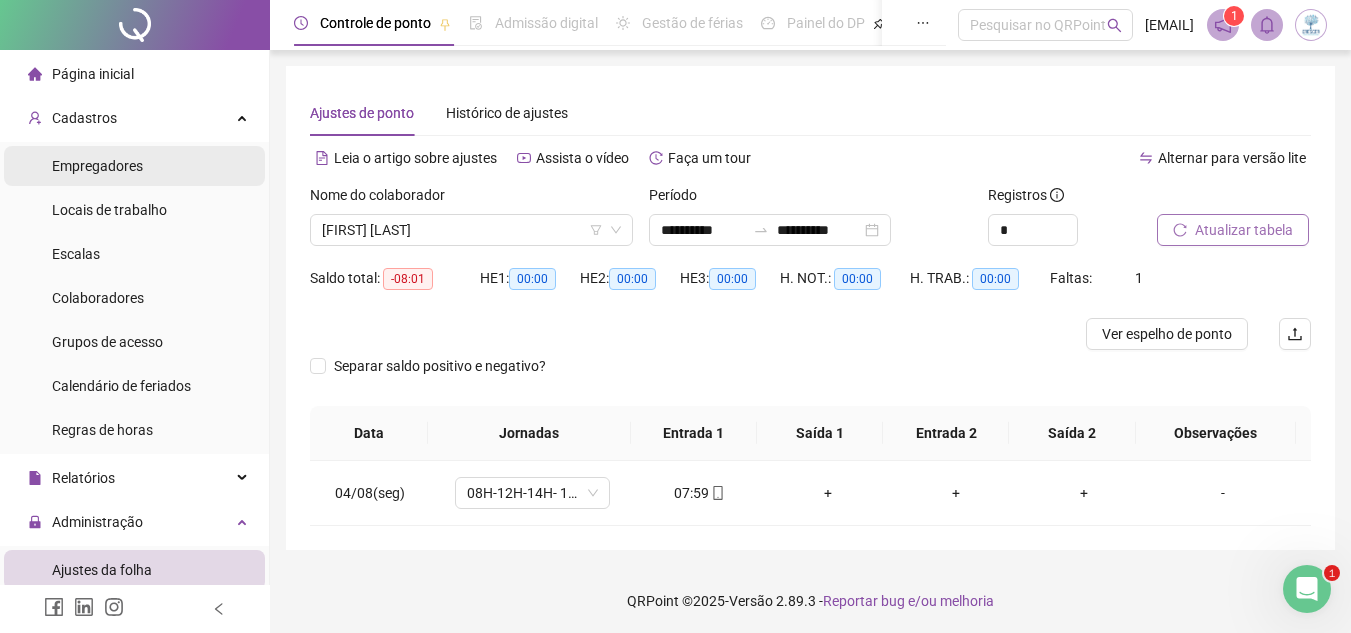 click on "Empregadores" at bounding box center [134, 166] 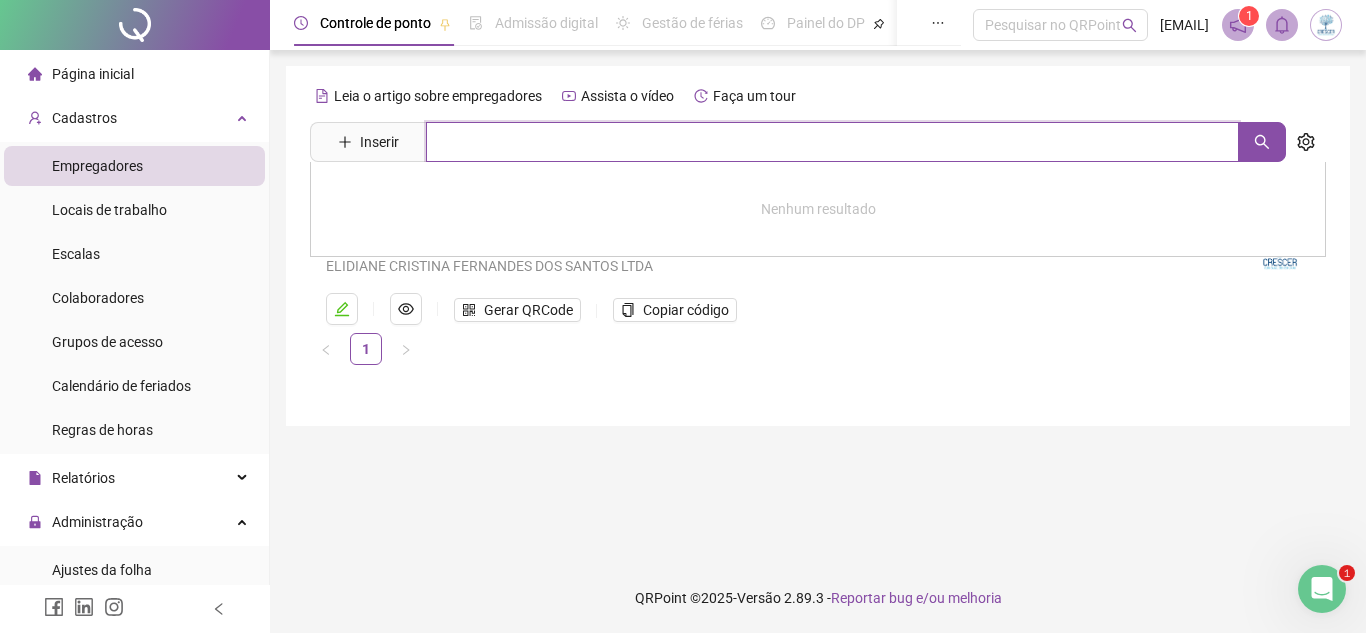 click at bounding box center (832, 142) 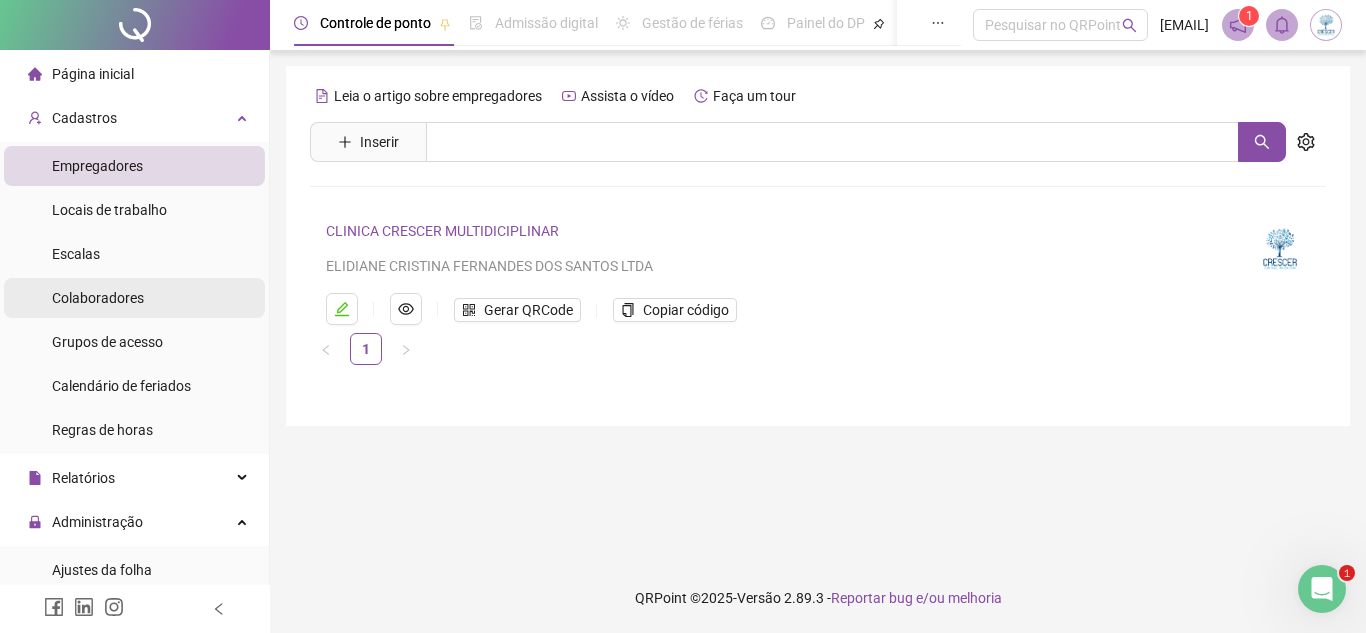 click on "Colaboradores" at bounding box center (98, 298) 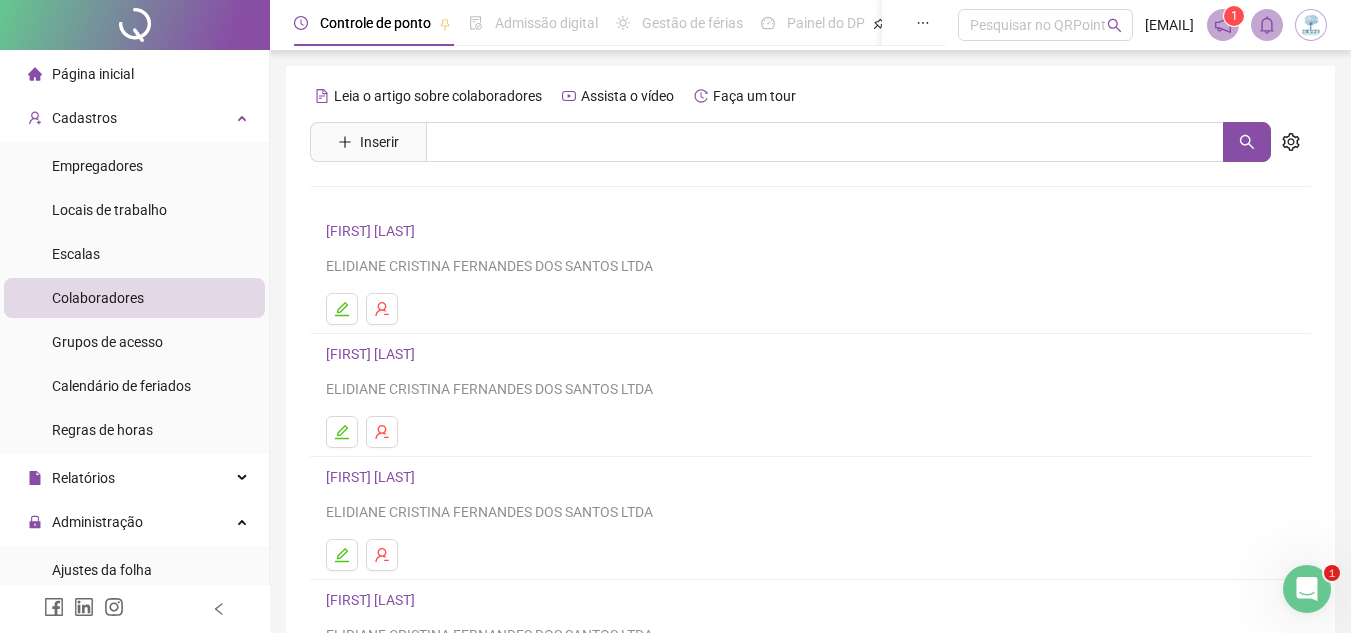 click on "[FIRST] [LAST]" at bounding box center [373, 354] 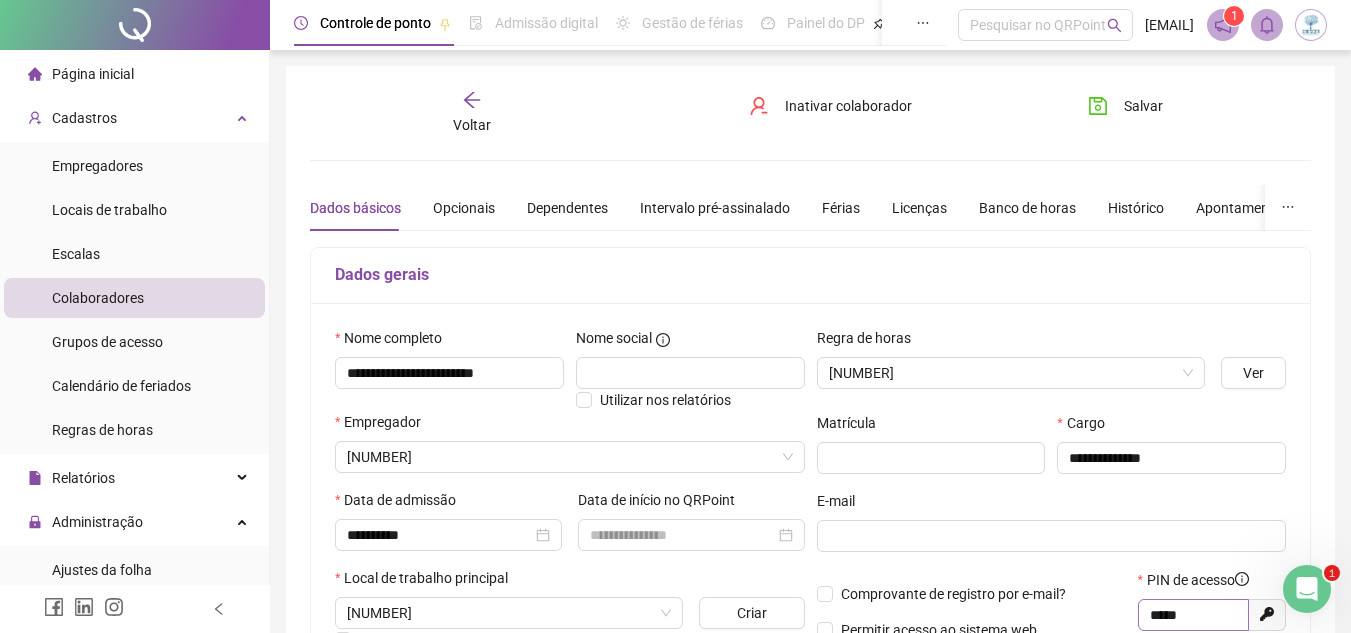 type on "**********" 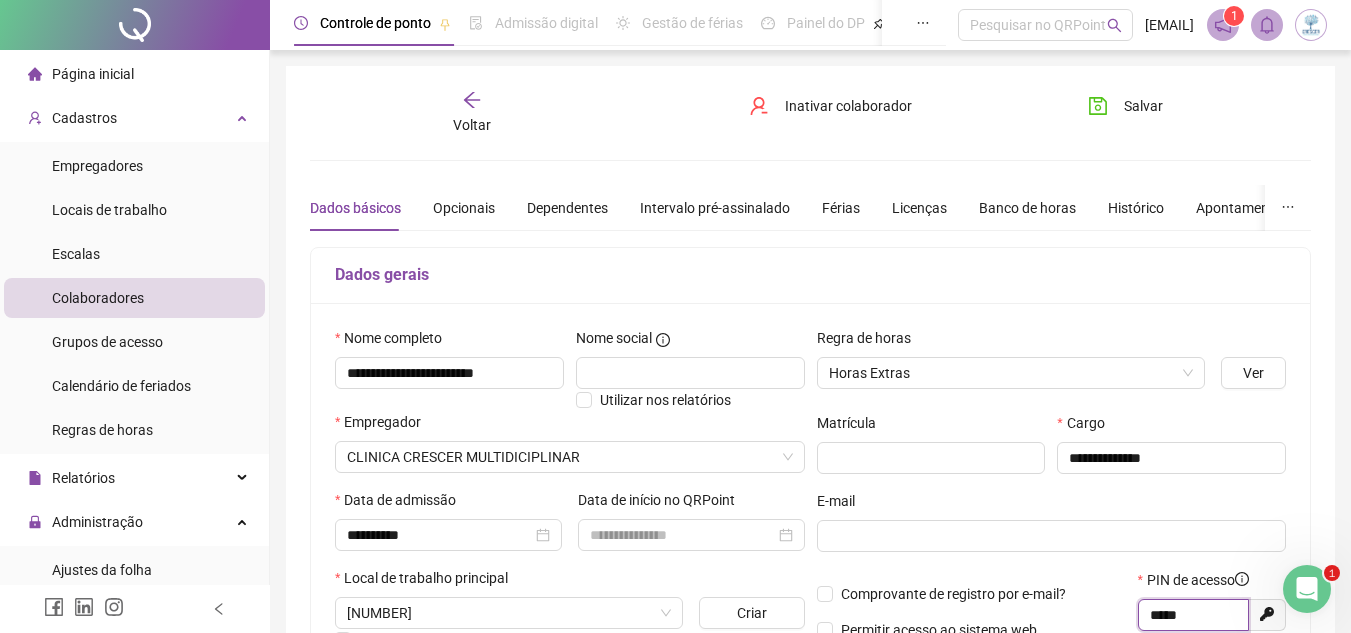 click on "*****" at bounding box center [1191, 615] 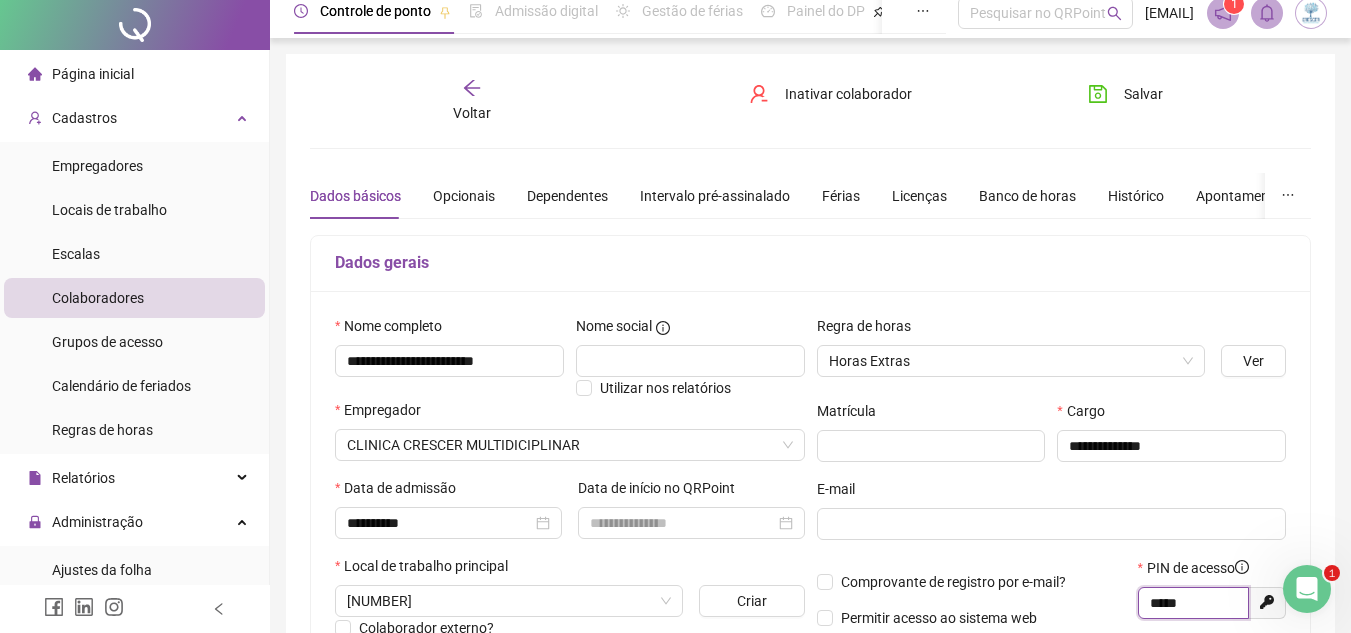 click on "***** Gerar novo pin" at bounding box center (1212, 611) 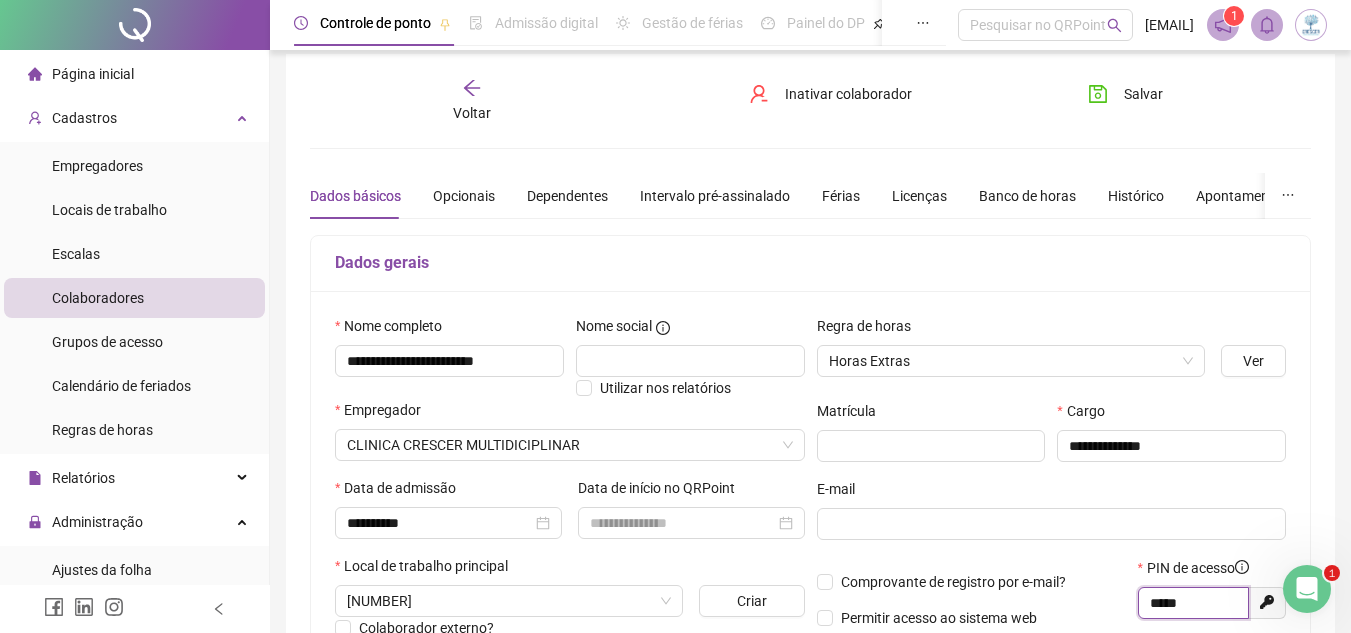 scroll, scrollTop: 16, scrollLeft: 0, axis: vertical 